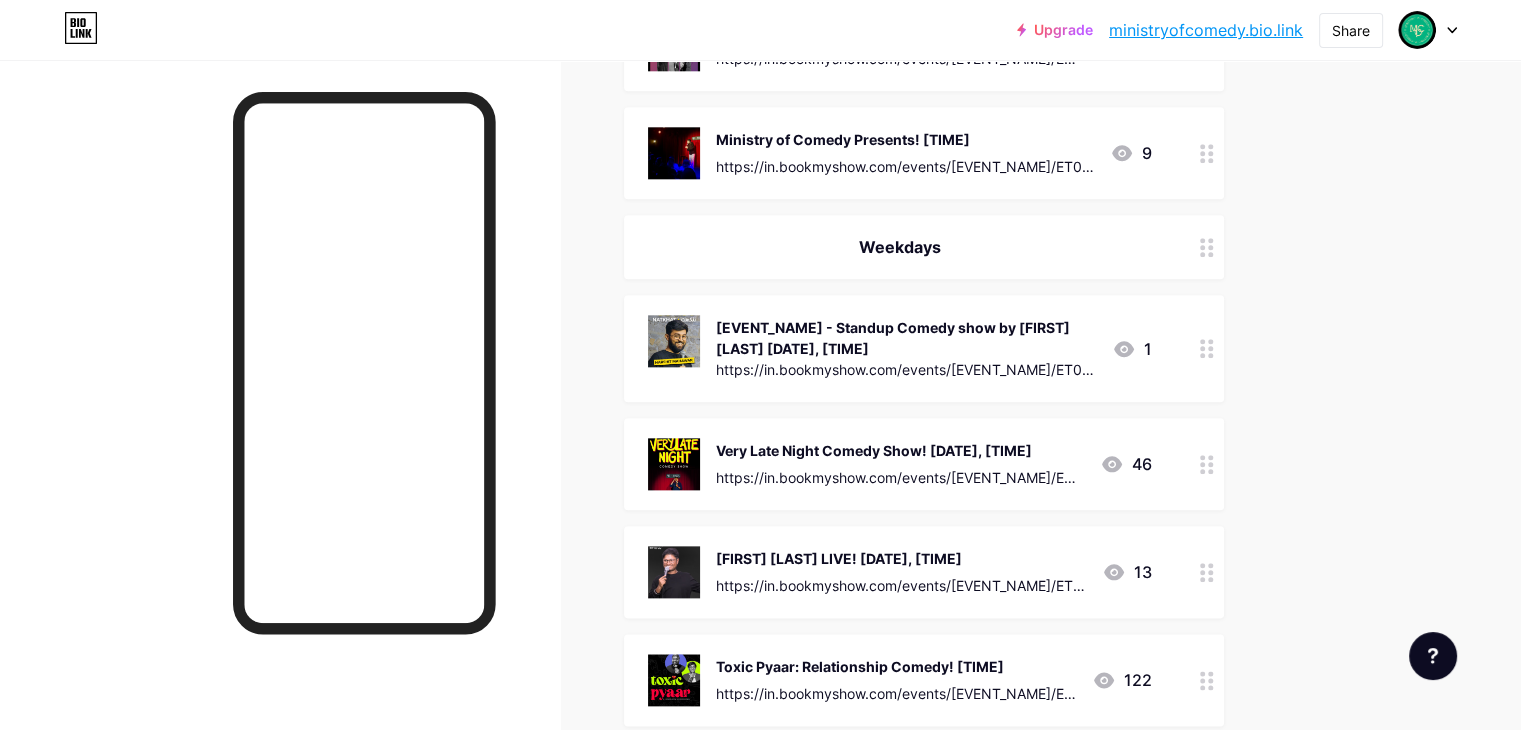 scroll, scrollTop: 2300, scrollLeft: 0, axis: vertical 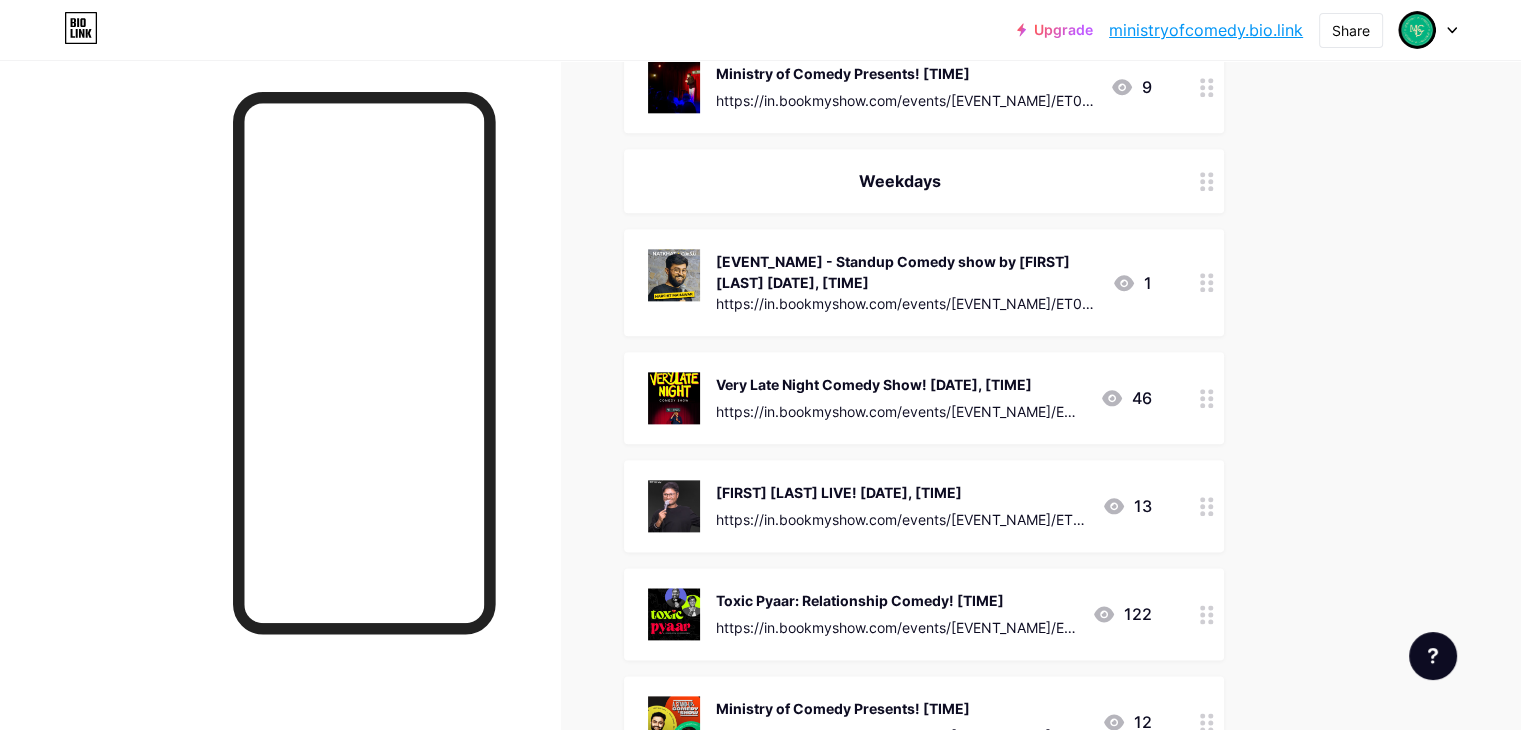 click at bounding box center [1207, 282] 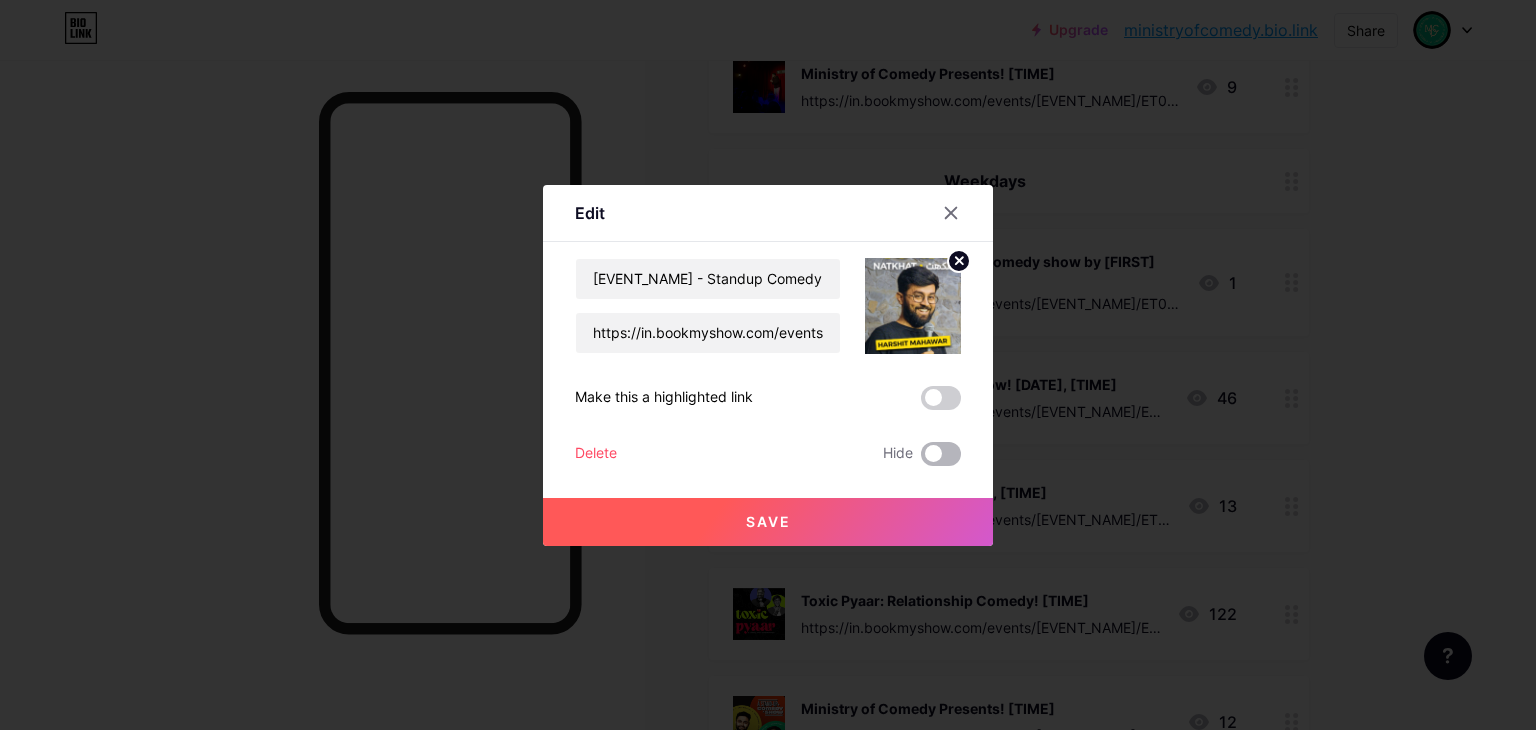 click at bounding box center (941, 454) 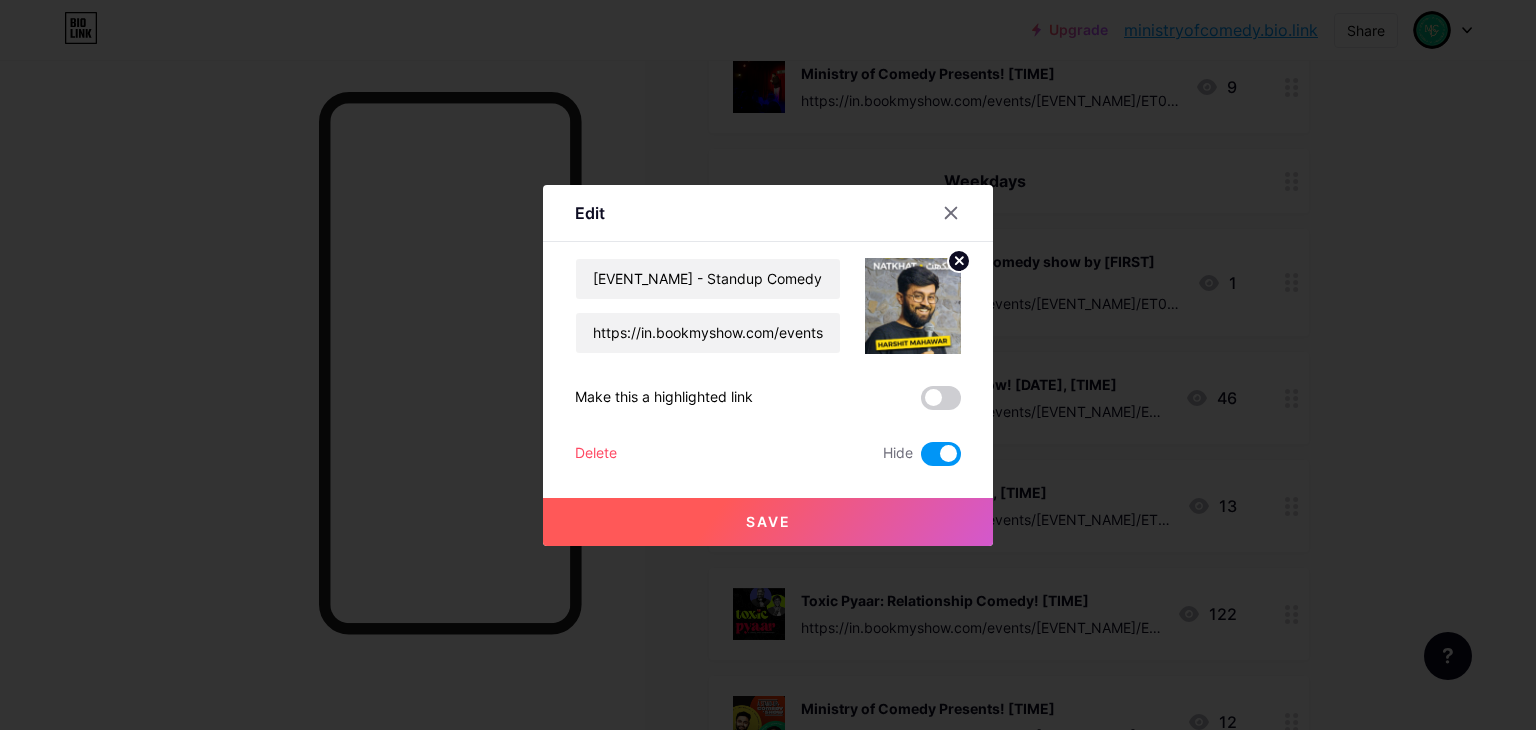 click on "Save" at bounding box center (768, 522) 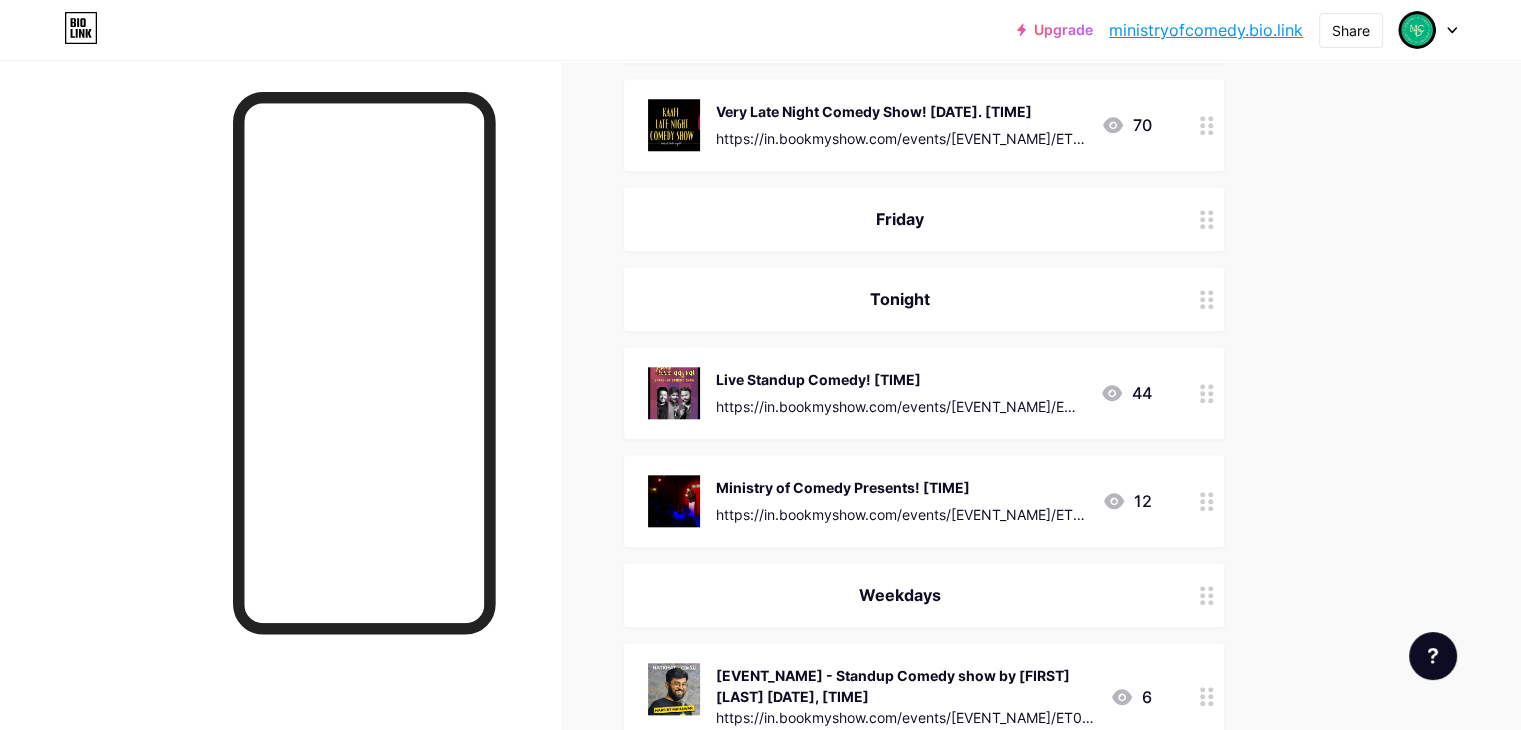 scroll, scrollTop: 1900, scrollLeft: 0, axis: vertical 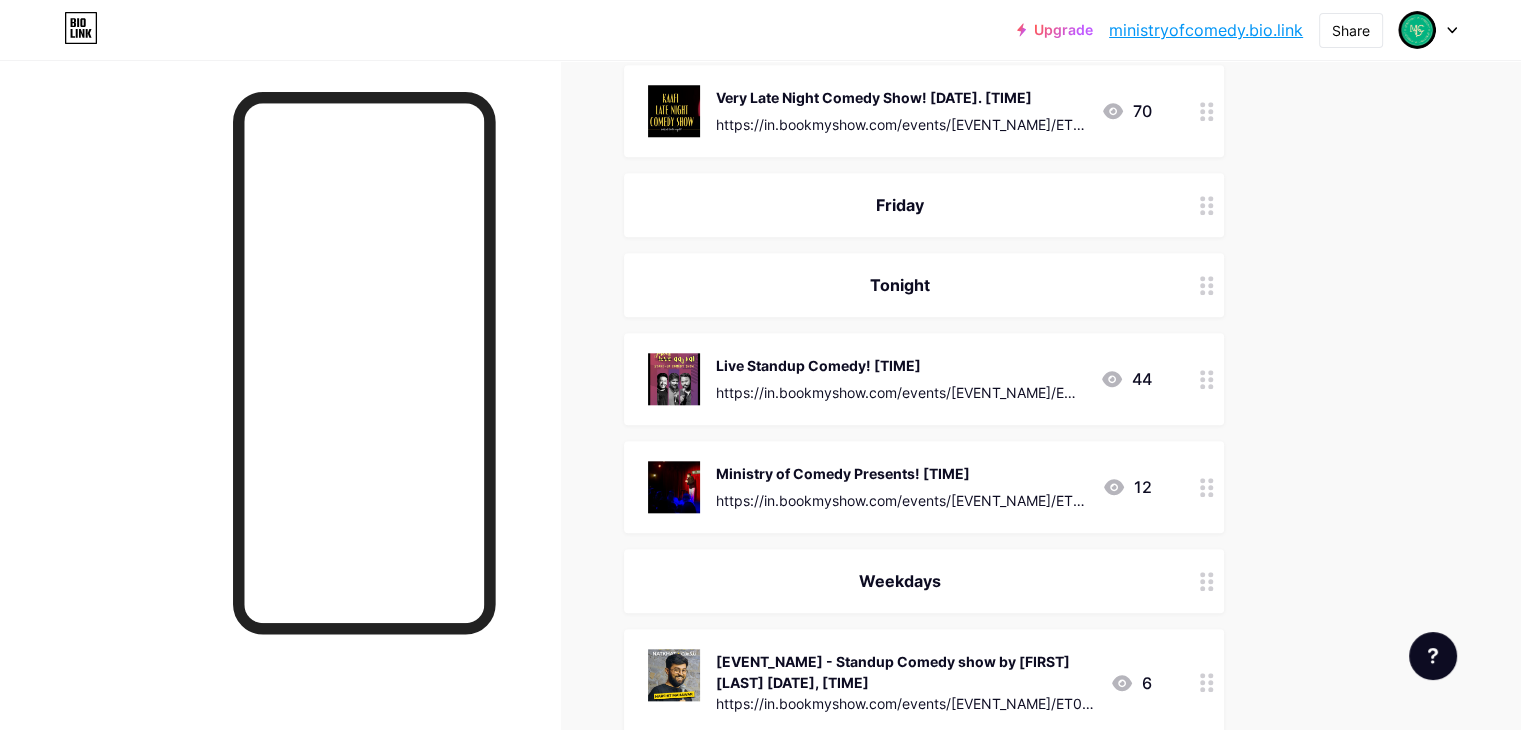 click at bounding box center [1207, 379] 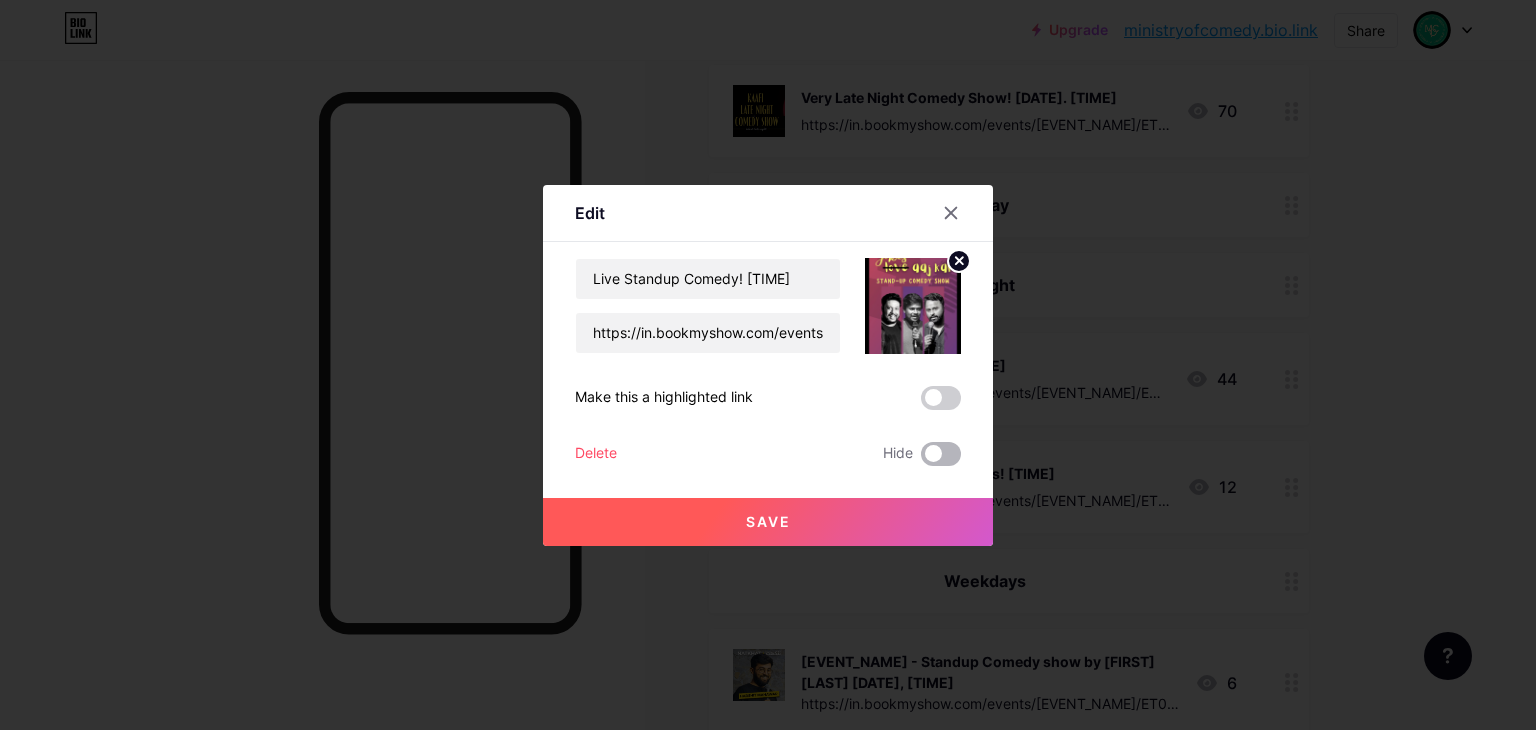 click at bounding box center (941, 454) 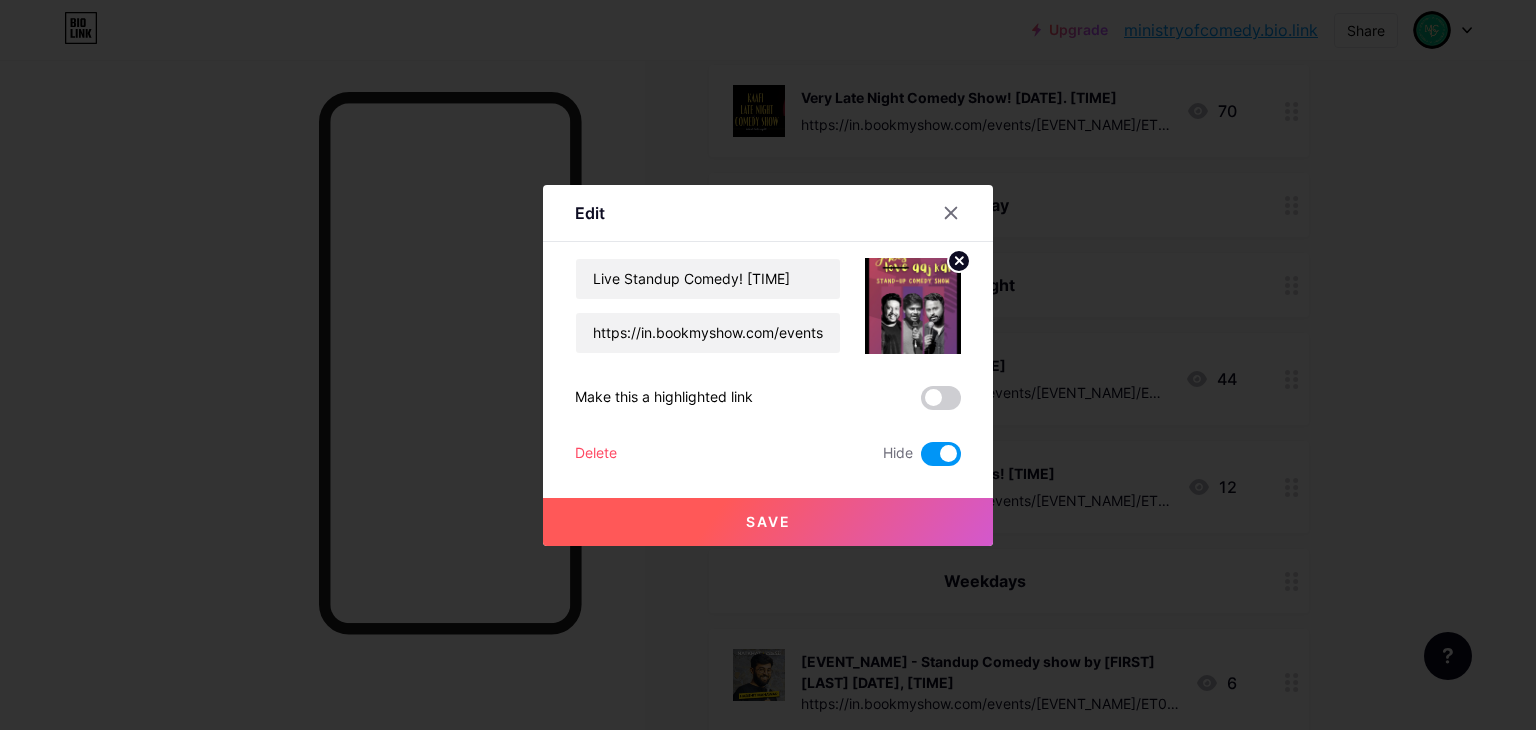 click on "Save" at bounding box center [768, 522] 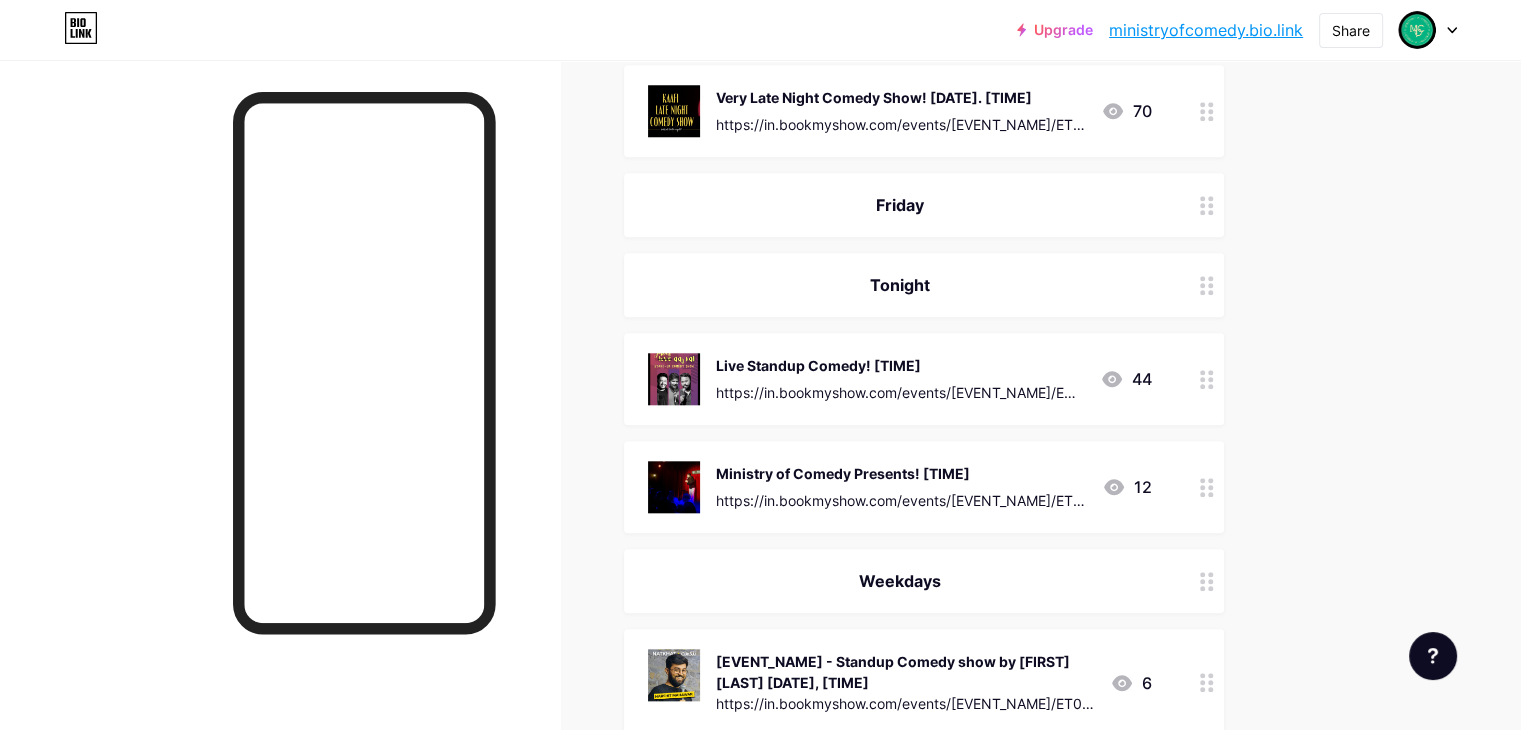click at bounding box center [1207, 487] 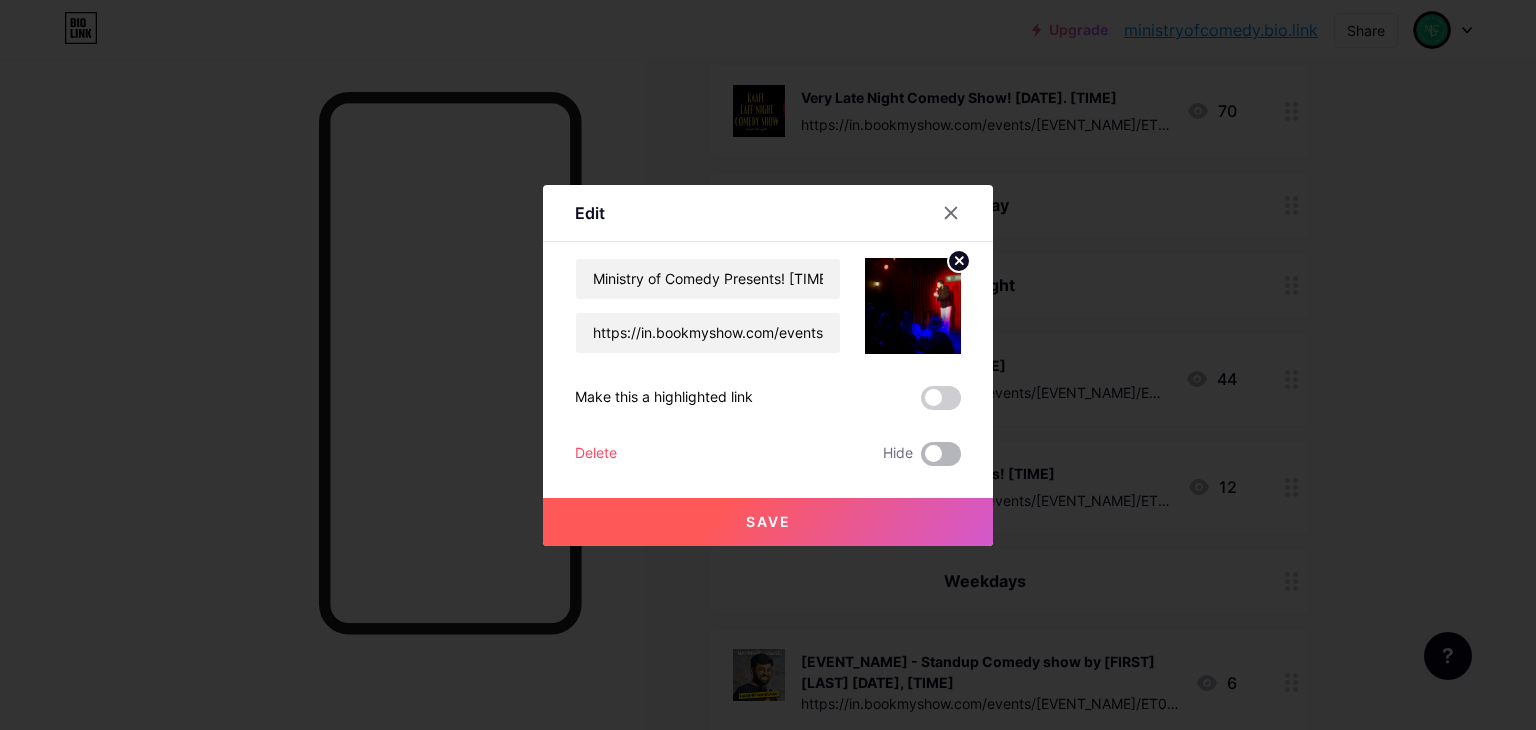 click at bounding box center [941, 454] 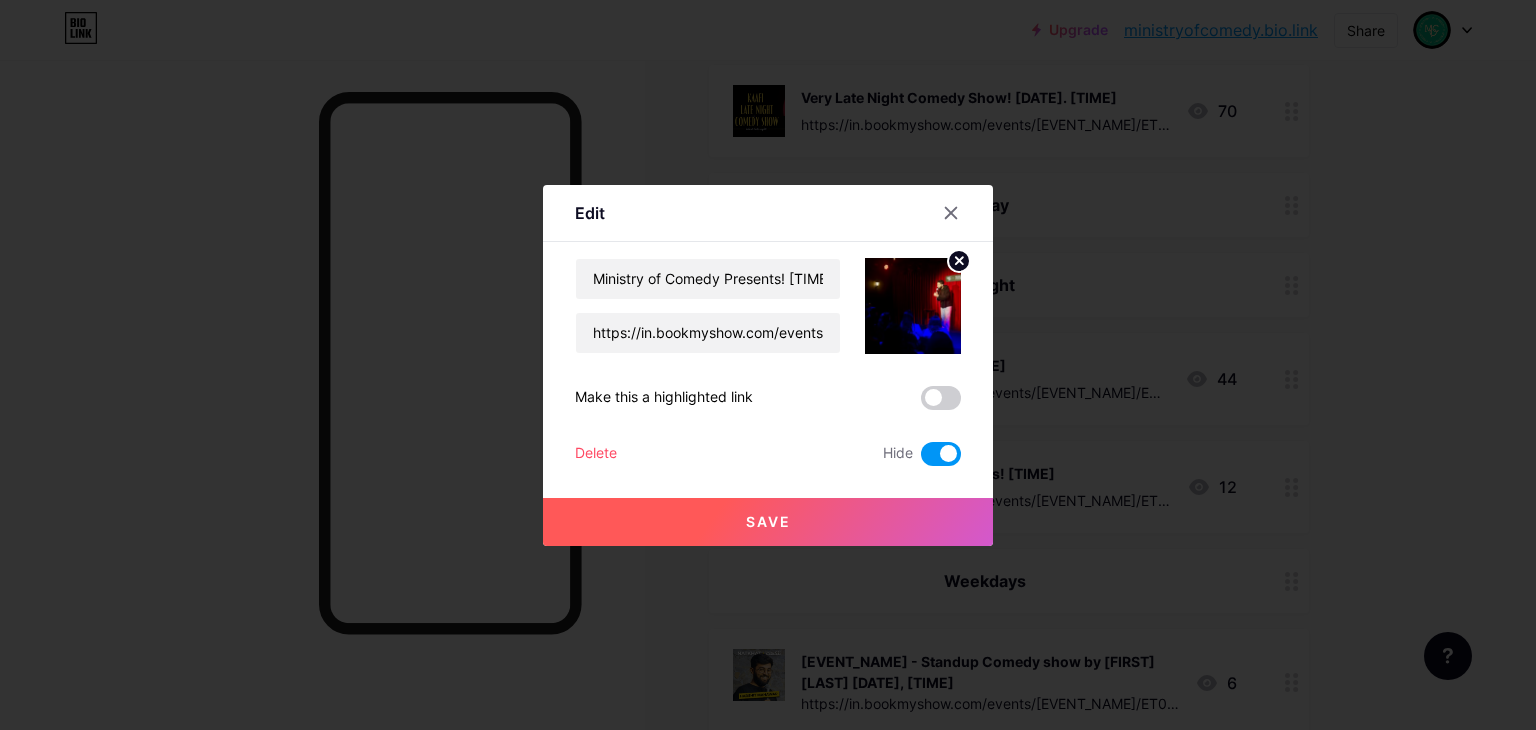 click on "Save" at bounding box center (768, 522) 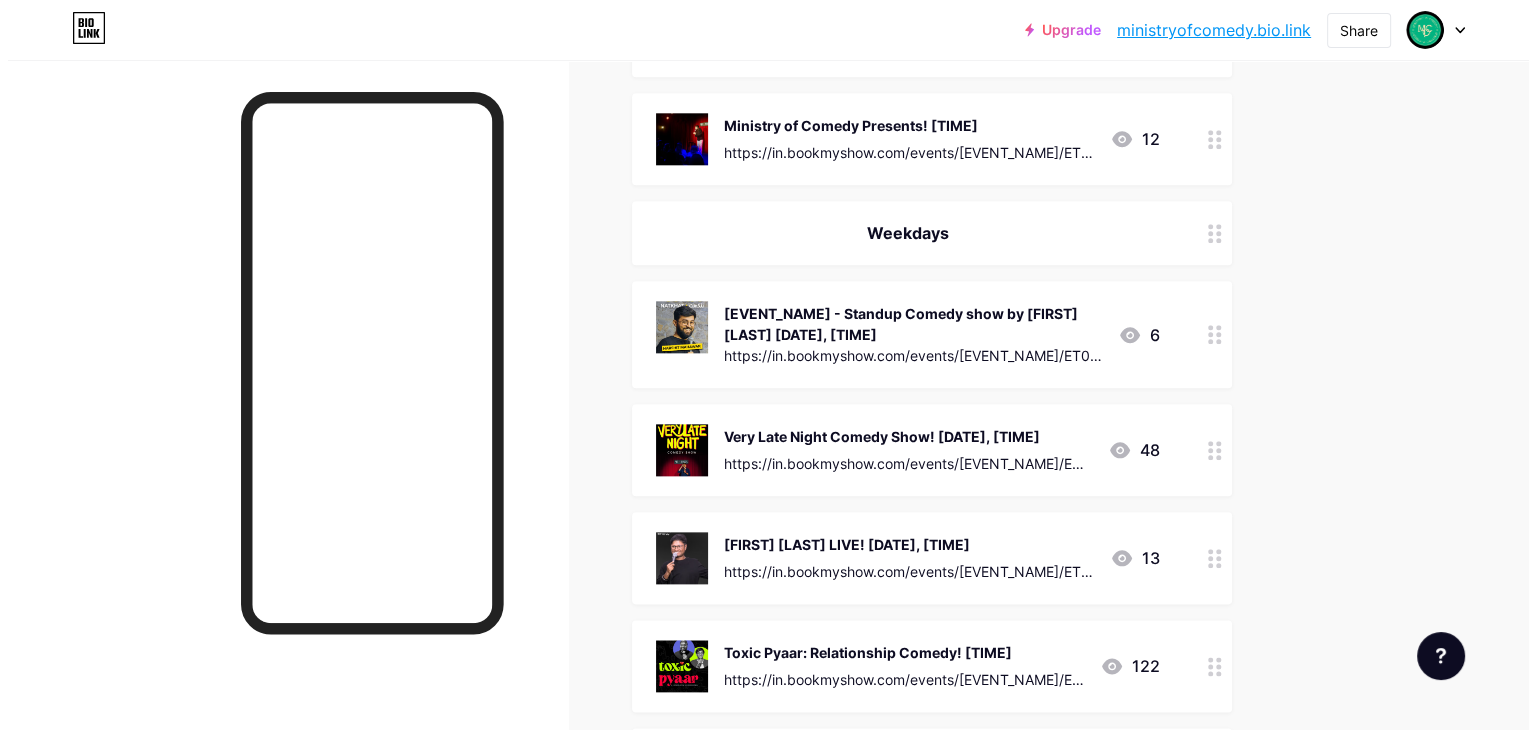 scroll, scrollTop: 2100, scrollLeft: 0, axis: vertical 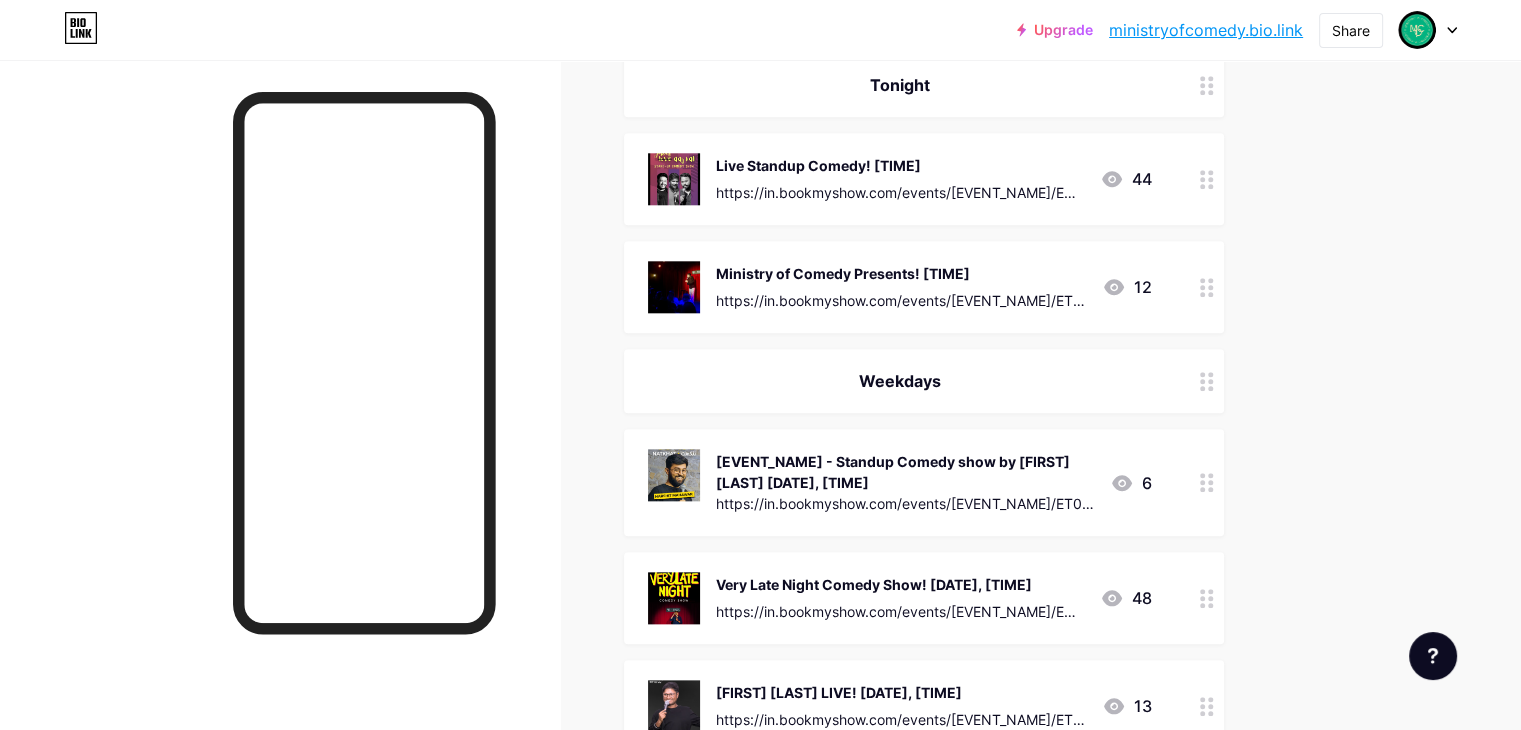 type 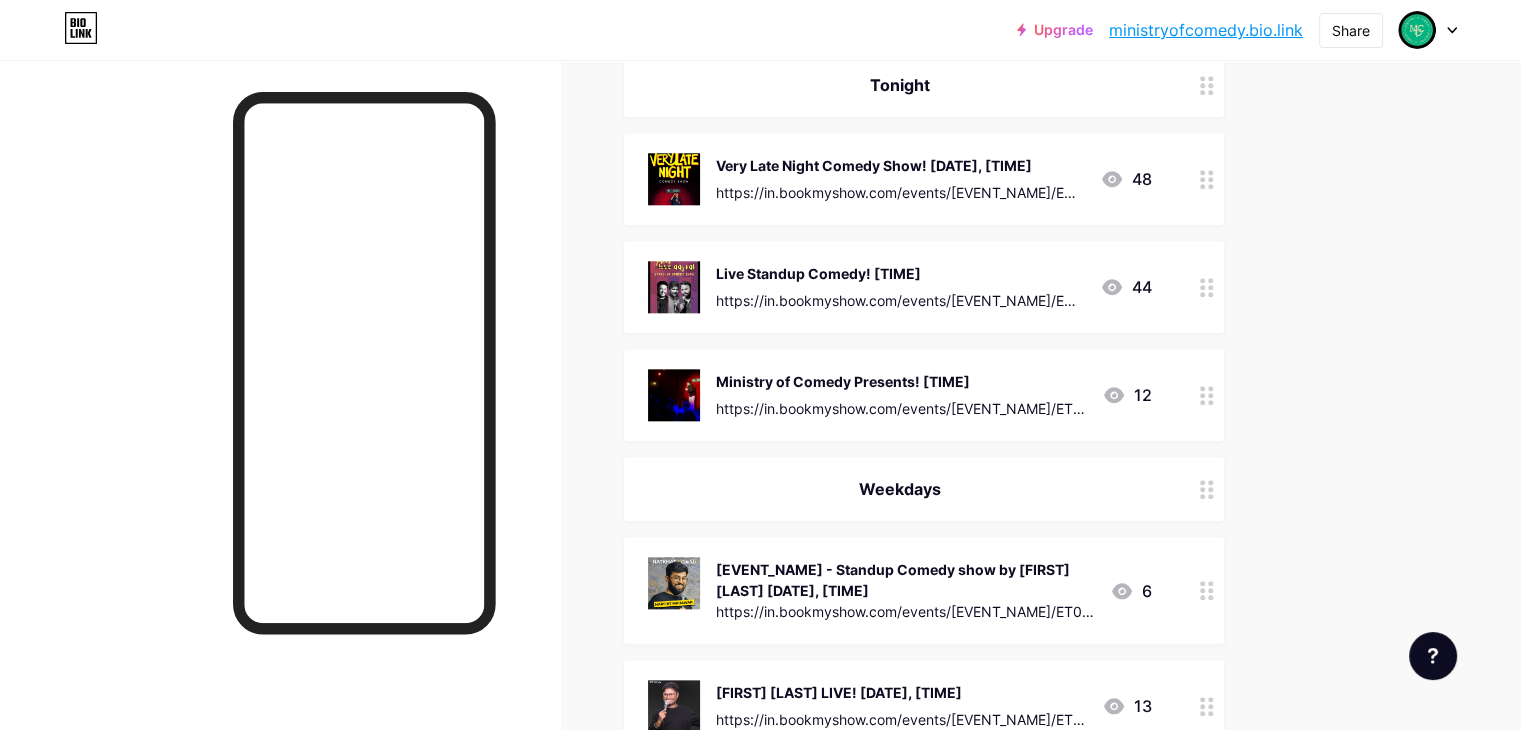 click 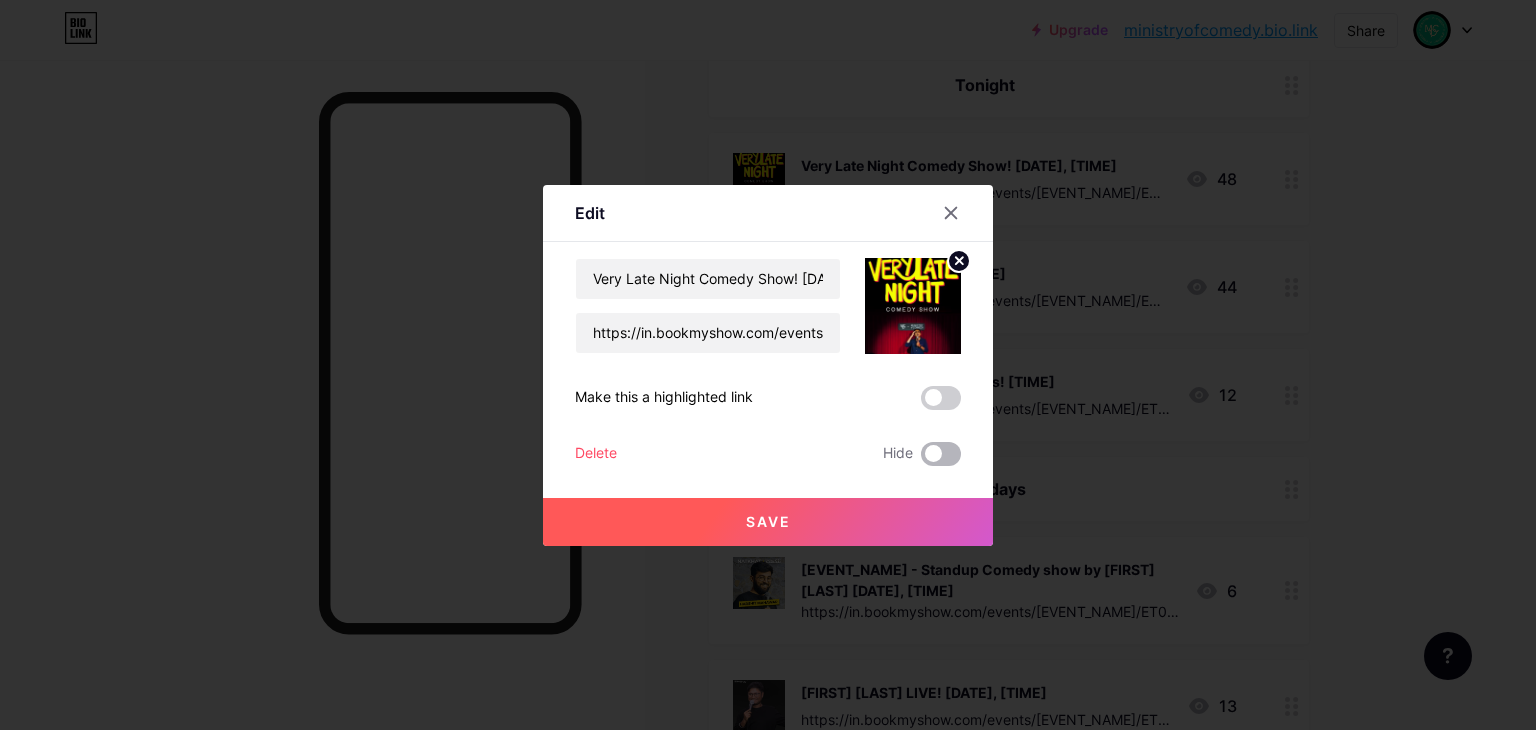 click at bounding box center [941, 454] 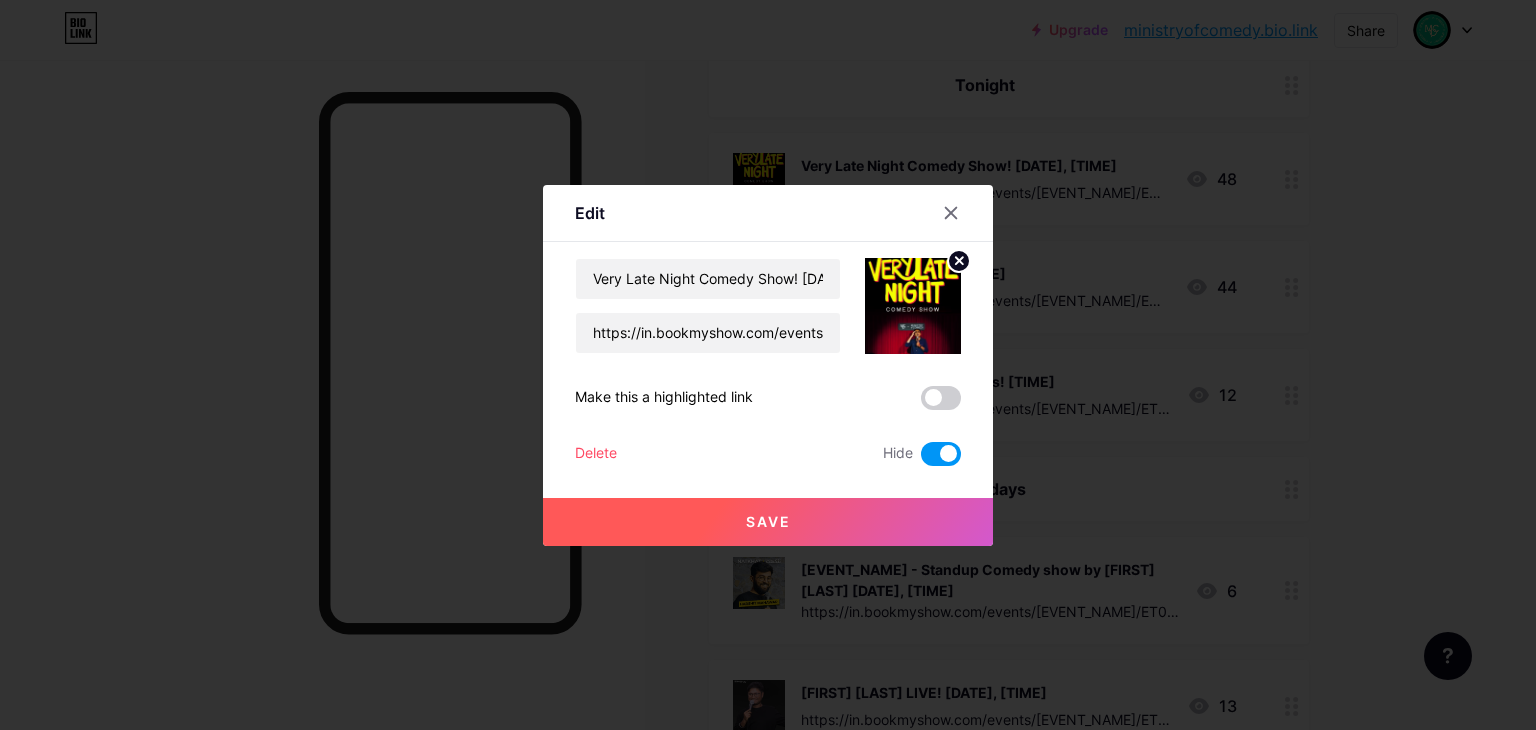 click on "Save" at bounding box center [768, 522] 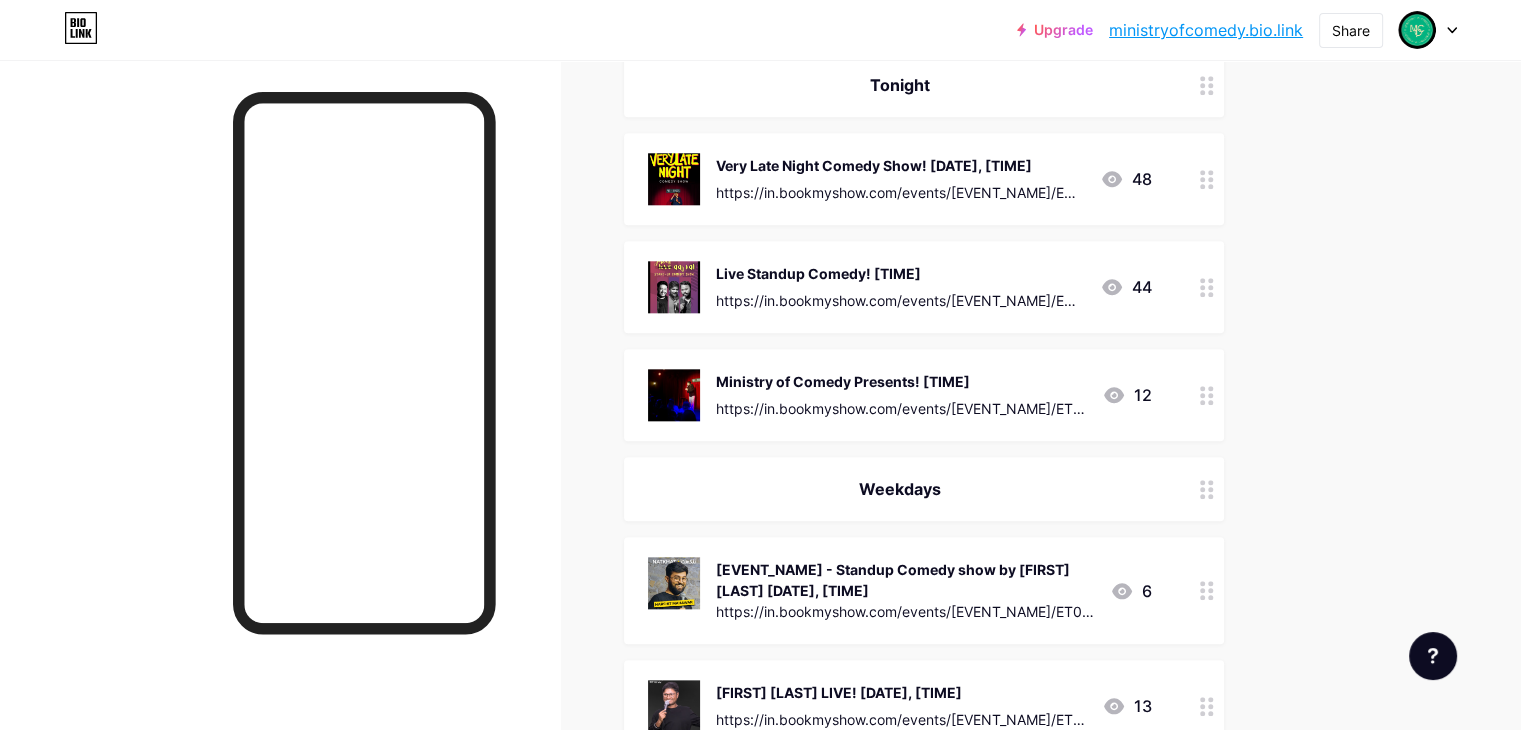 click on "Very Late Night Comedy Show! [DATE], [TIME]" at bounding box center [900, 165] 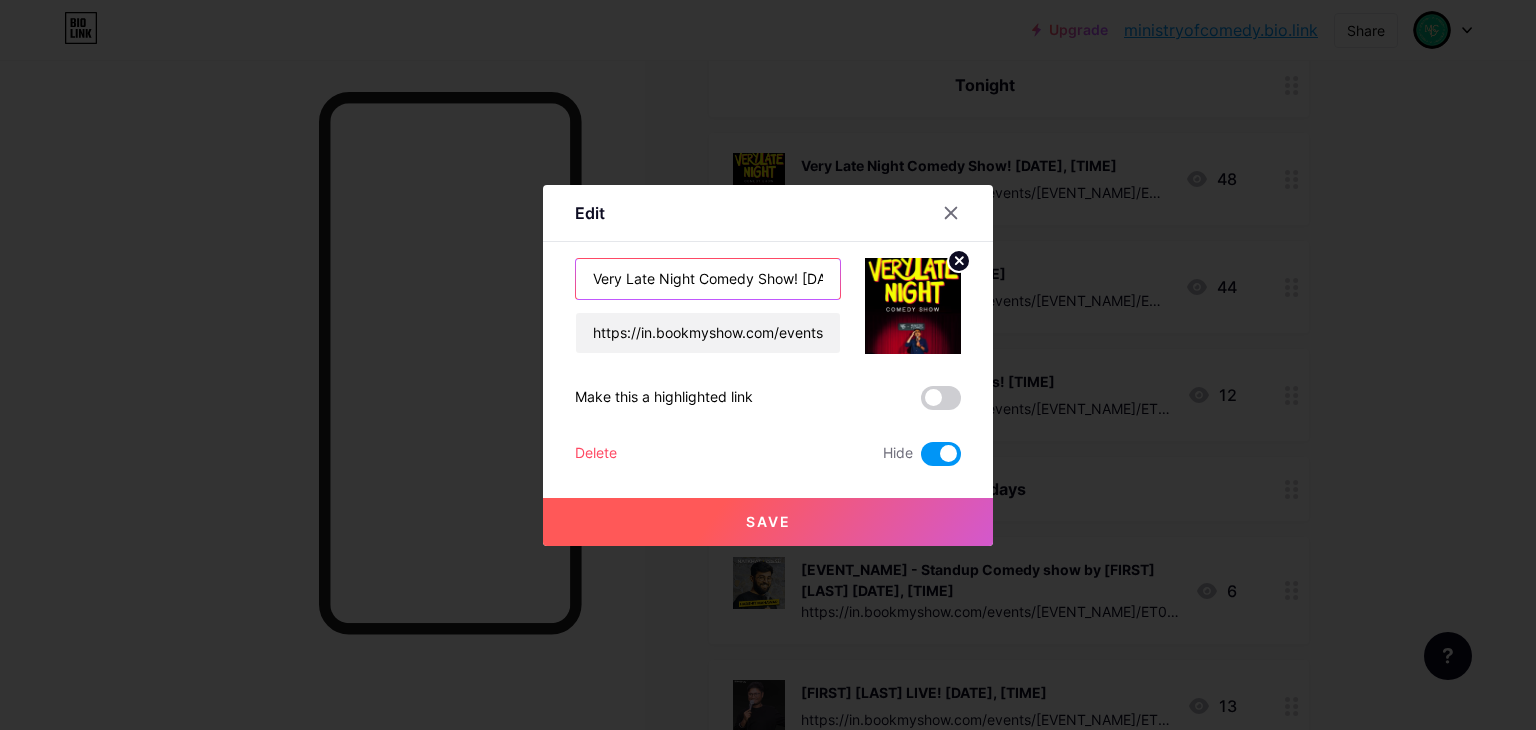 click on "Very Late Night Comedy Show! [DATE], [TIME]" at bounding box center (708, 279) 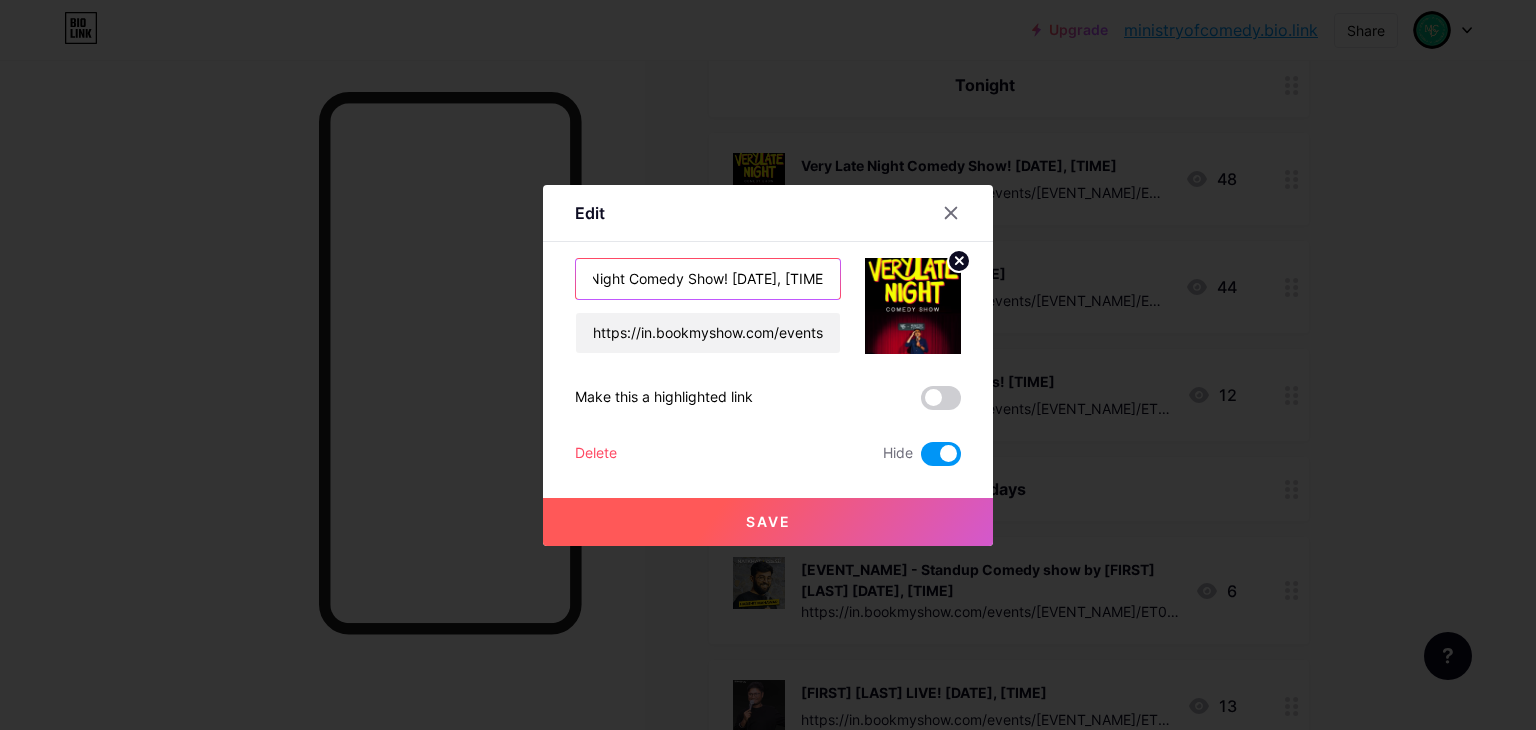 scroll, scrollTop: 0, scrollLeft: 96, axis: horizontal 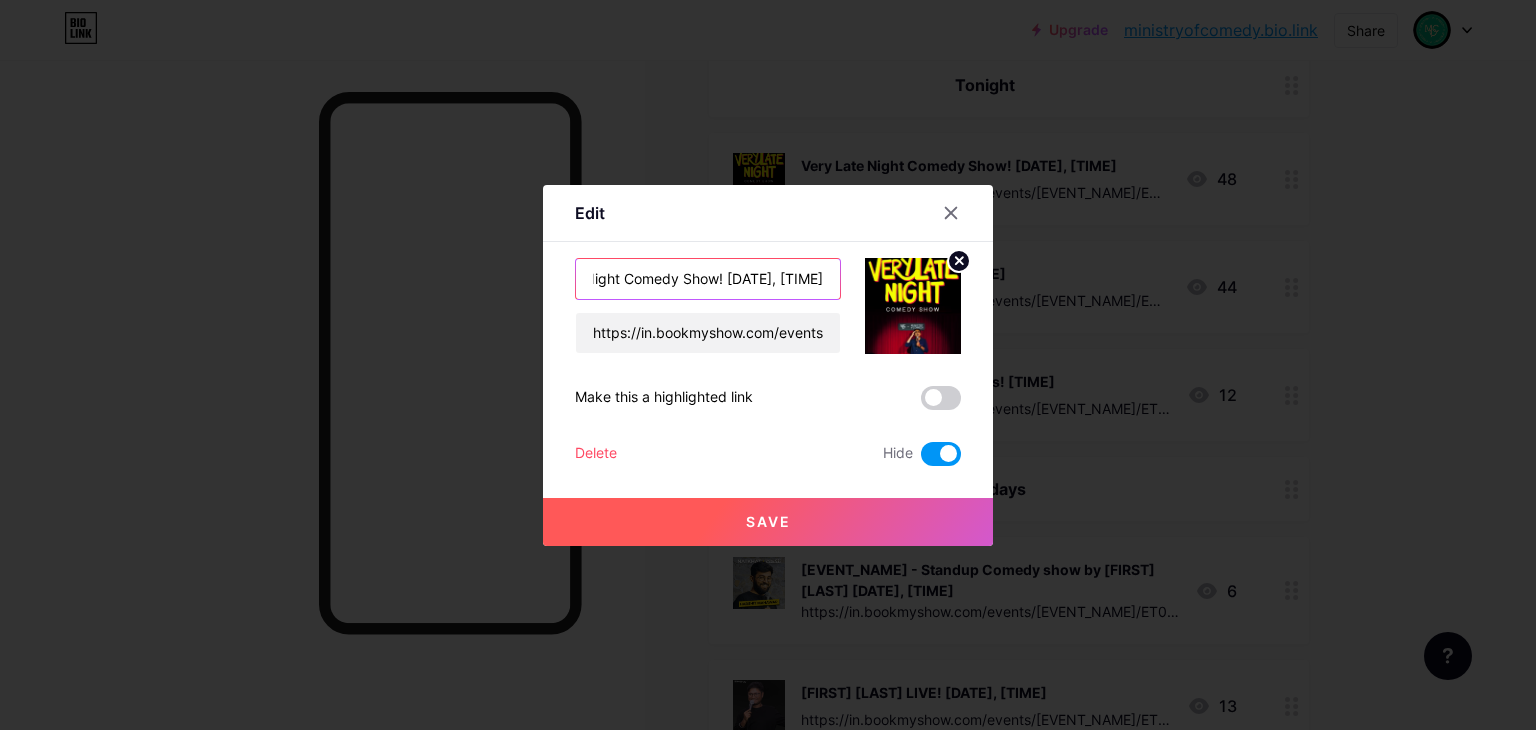 drag, startPoint x: 776, startPoint y: 278, endPoint x: 701, endPoint y: 272, distance: 75.23962 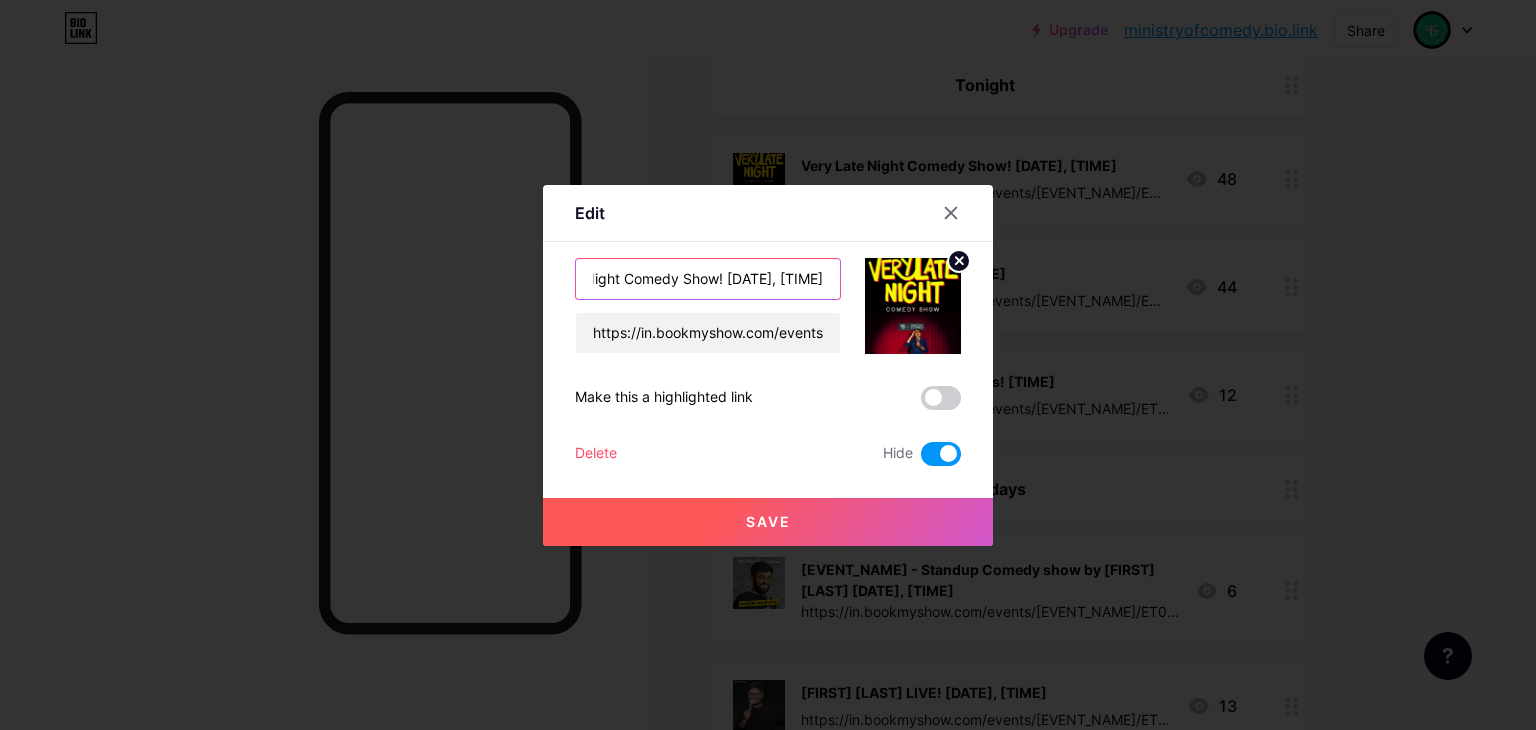 click on "Very Late Night Comedy Show! [DATE], [TIME]" at bounding box center [708, 279] 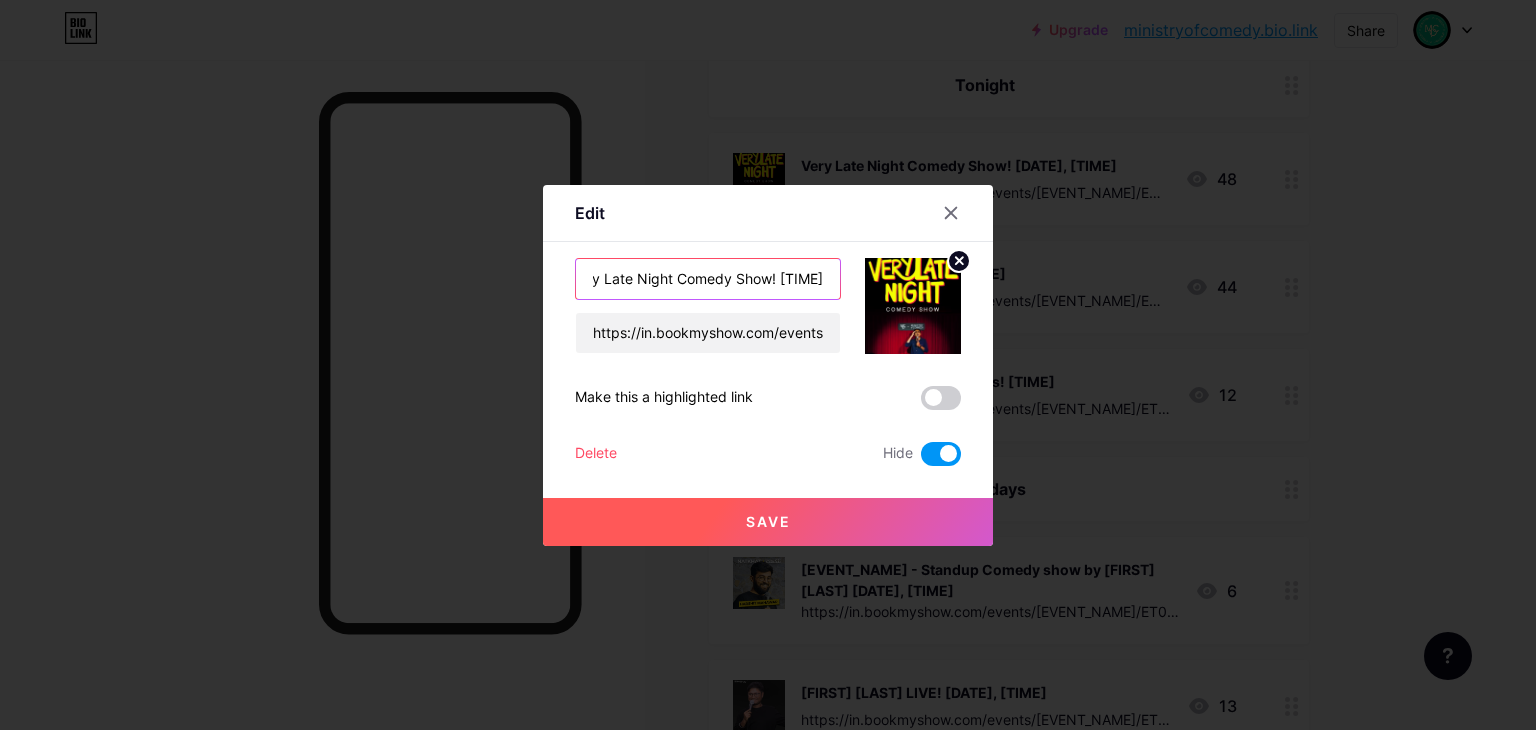 scroll, scrollTop: 0, scrollLeft: 38, axis: horizontal 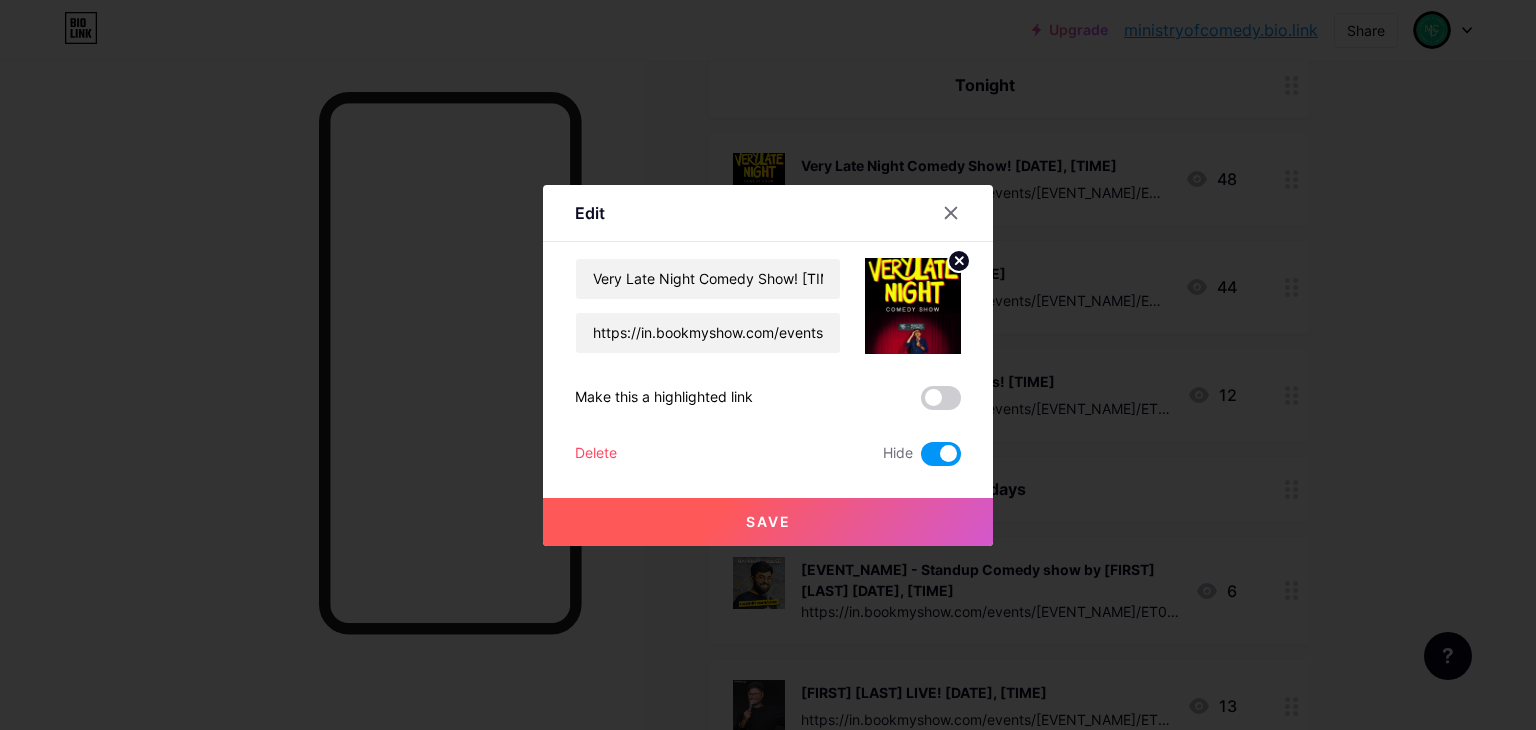 click on "Save" at bounding box center [768, 522] 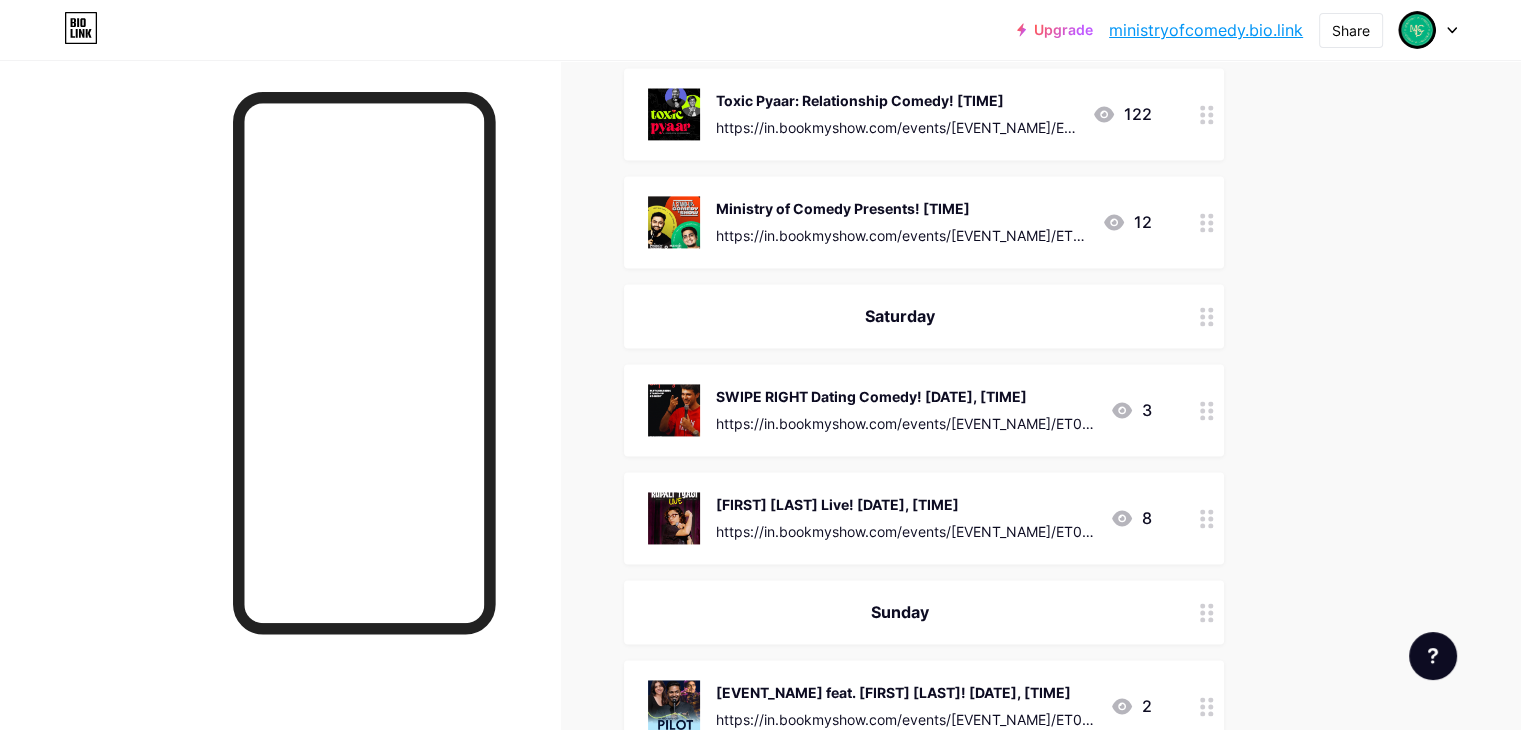 scroll, scrollTop: 2800, scrollLeft: 0, axis: vertical 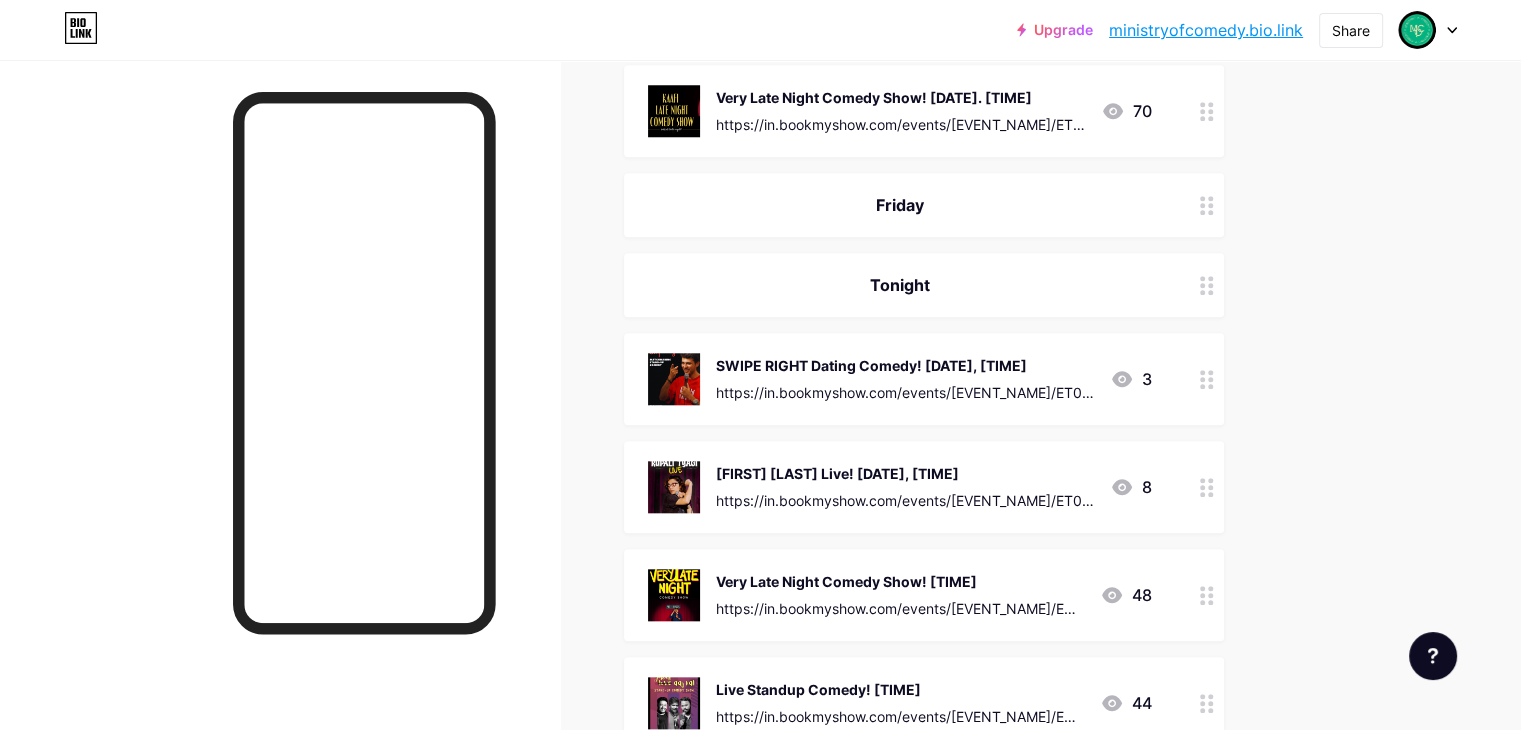 click on "SWIPE RIGHT Dating Comedy! [DATE], [TIME]" at bounding box center (905, 365) 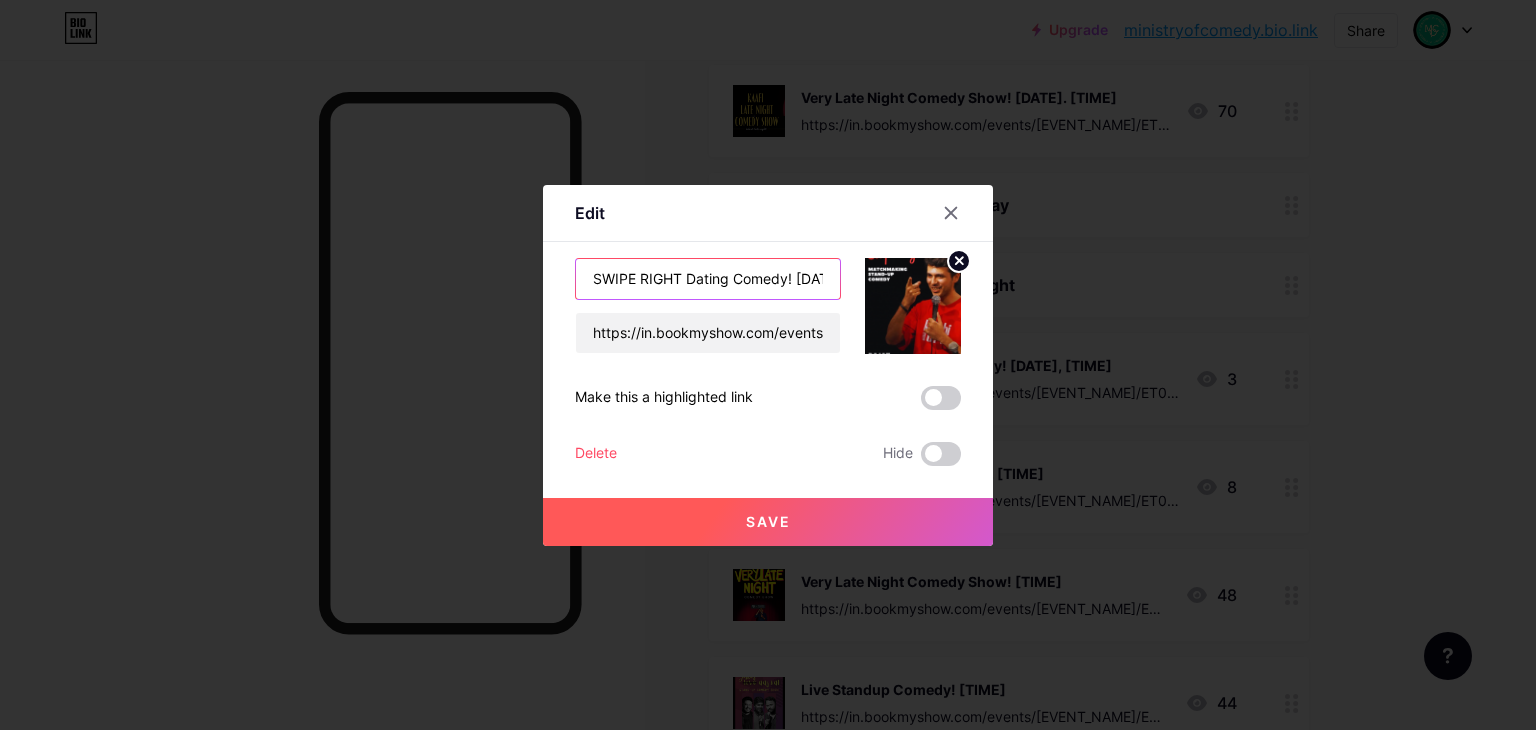 scroll, scrollTop: 0, scrollLeft: 90, axis: horizontal 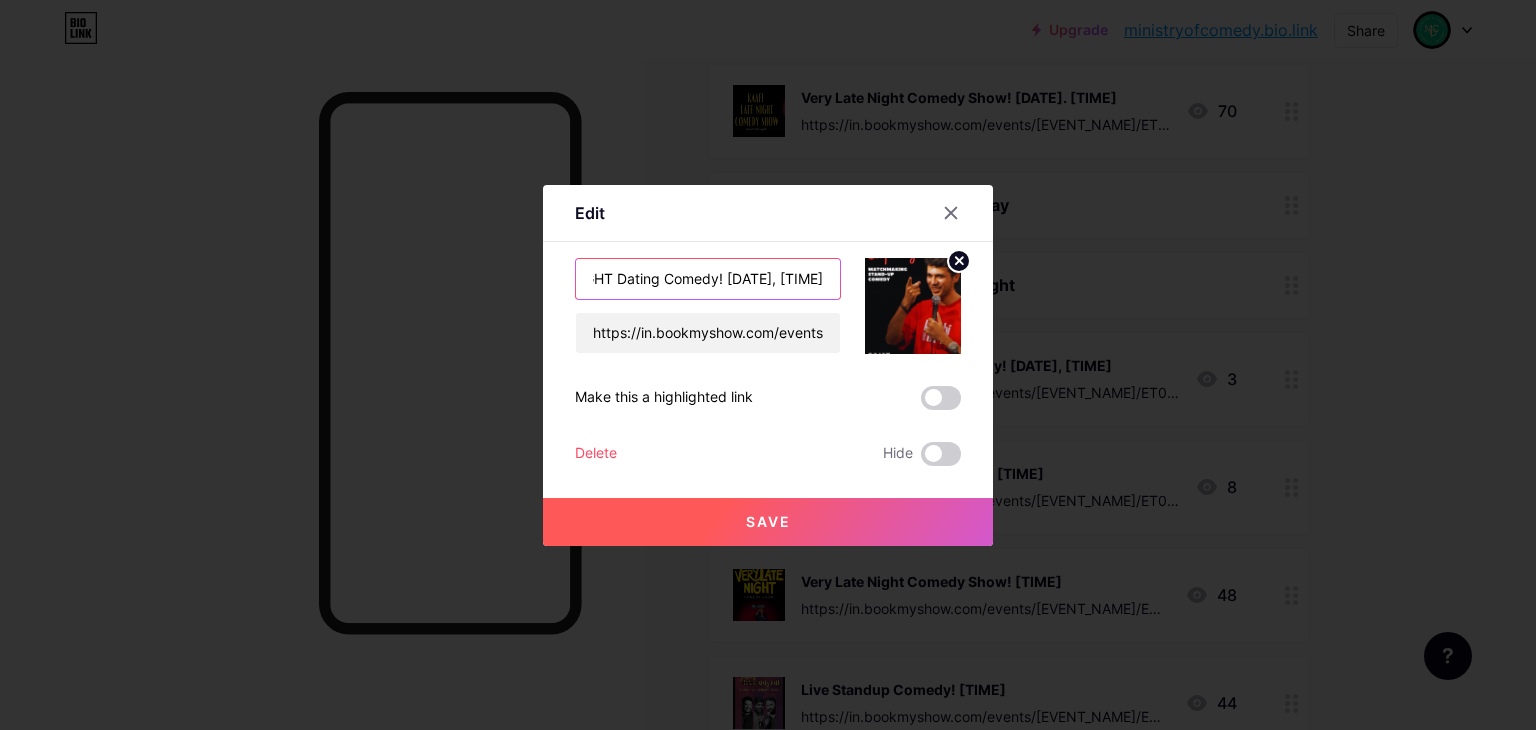 click on "SWIPE RIGHT Dating Comedy! [DATE], [TIME]" at bounding box center (708, 279) 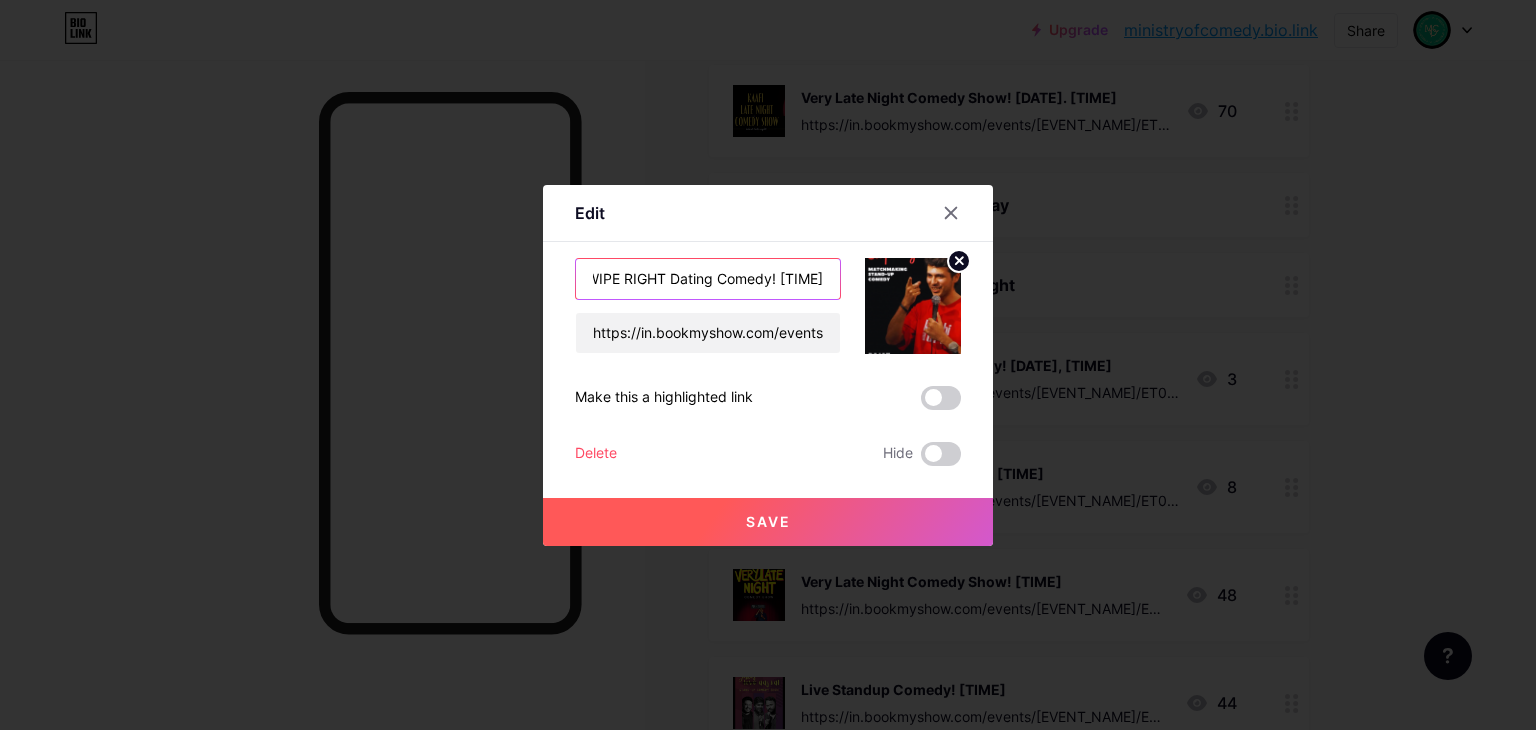scroll, scrollTop: 0, scrollLeft: 6, axis: horizontal 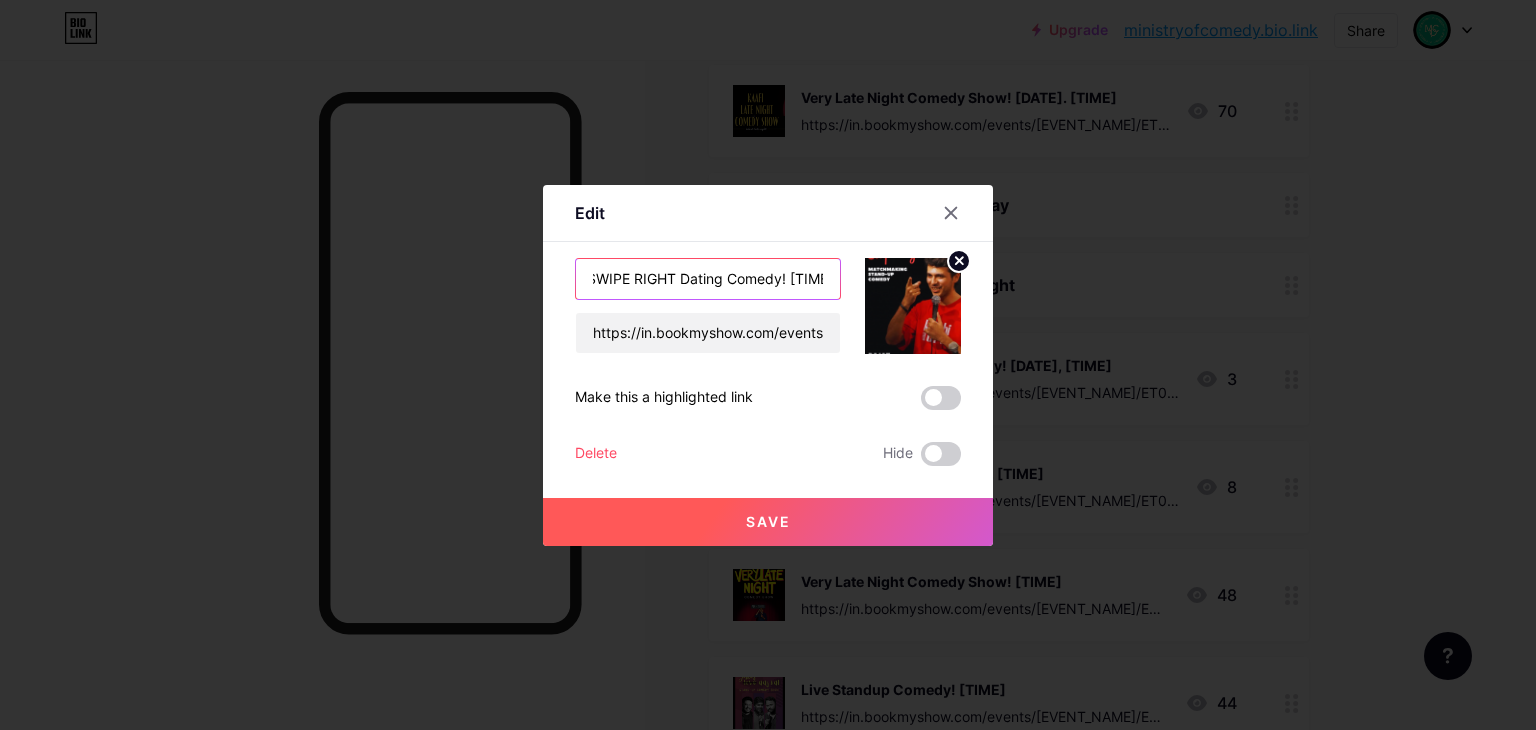 type on "SWIPE RIGHT Dating Comedy! [TIME]" 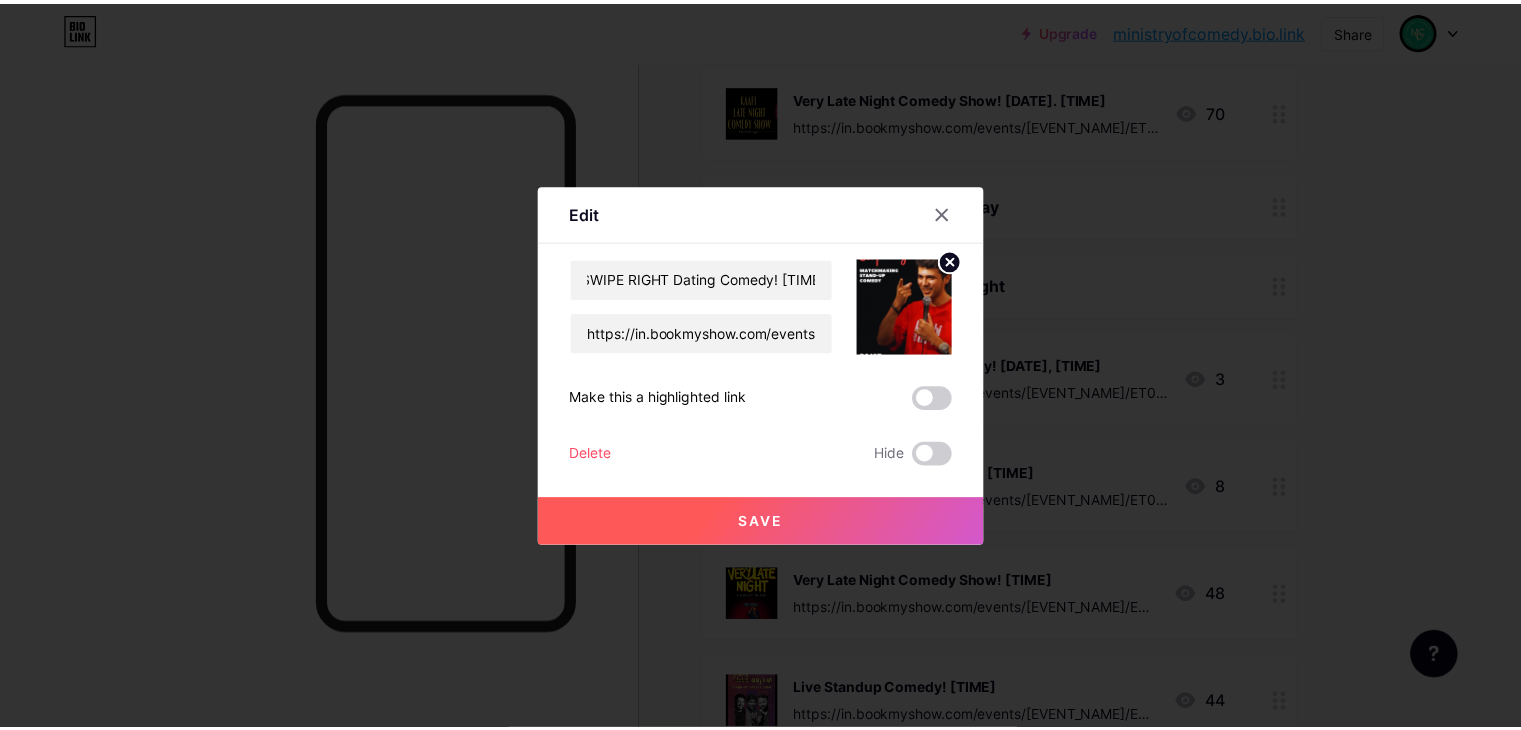 scroll, scrollTop: 0, scrollLeft: 0, axis: both 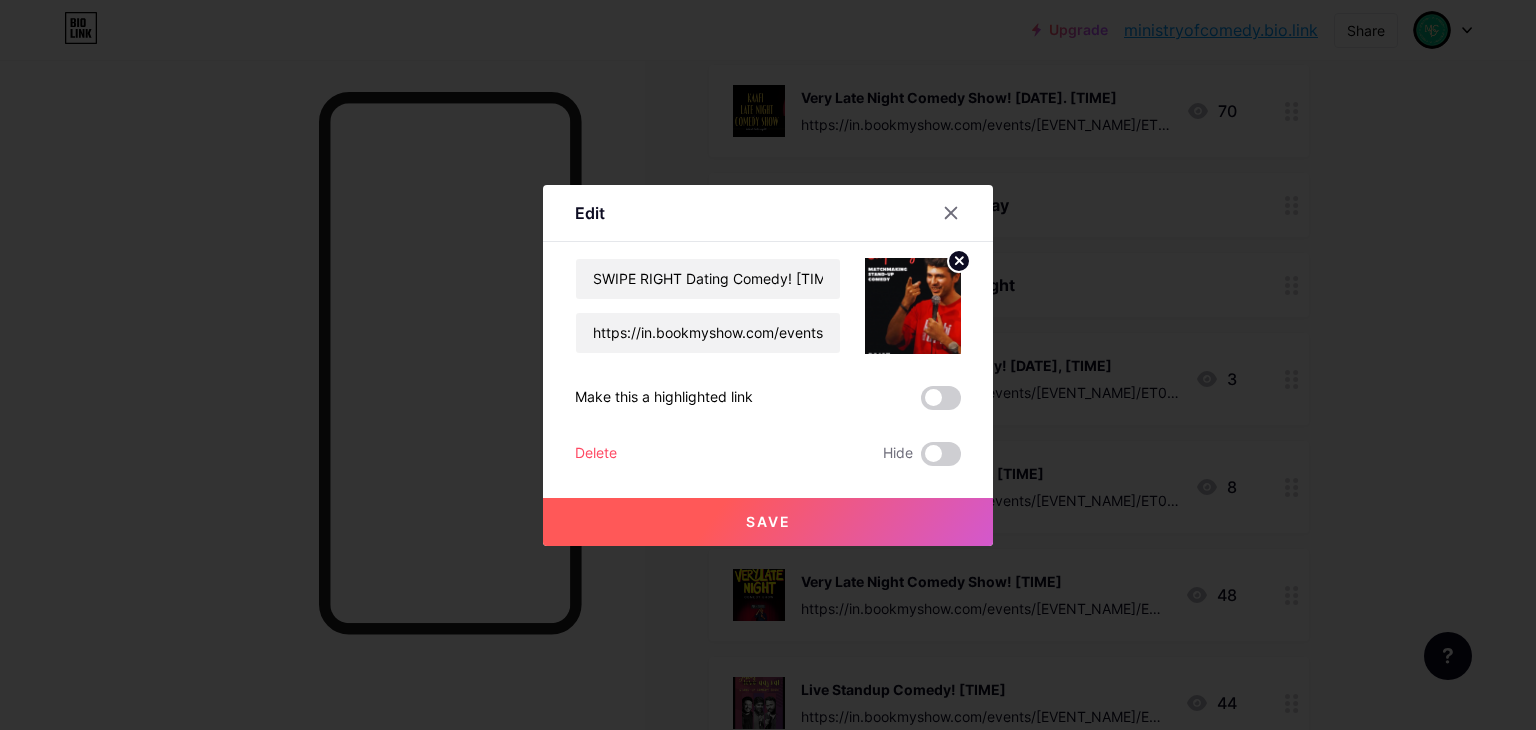 click on "Save" at bounding box center [768, 522] 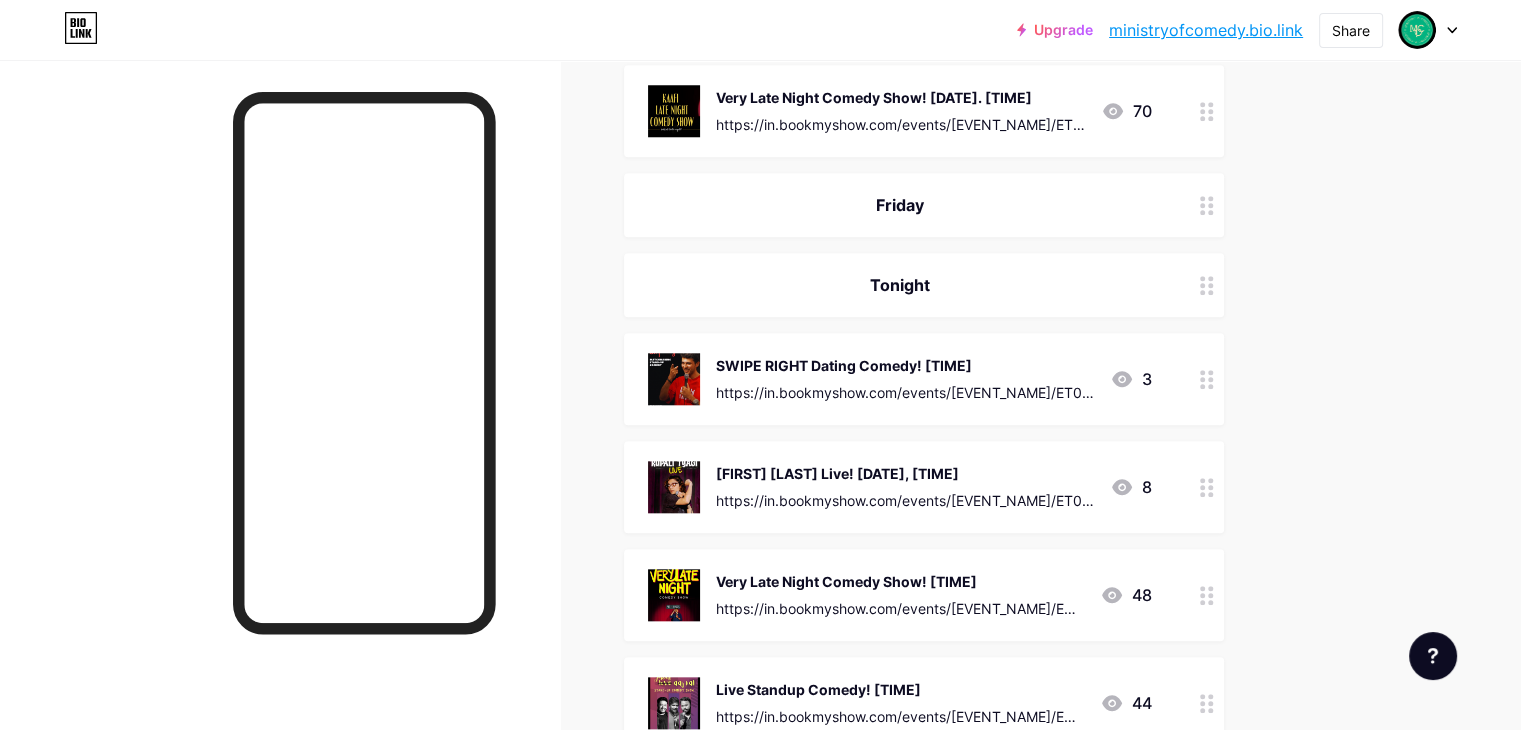 click on "[FIRST] [LAST] Live! [DATE], [TIME]" at bounding box center (905, 473) 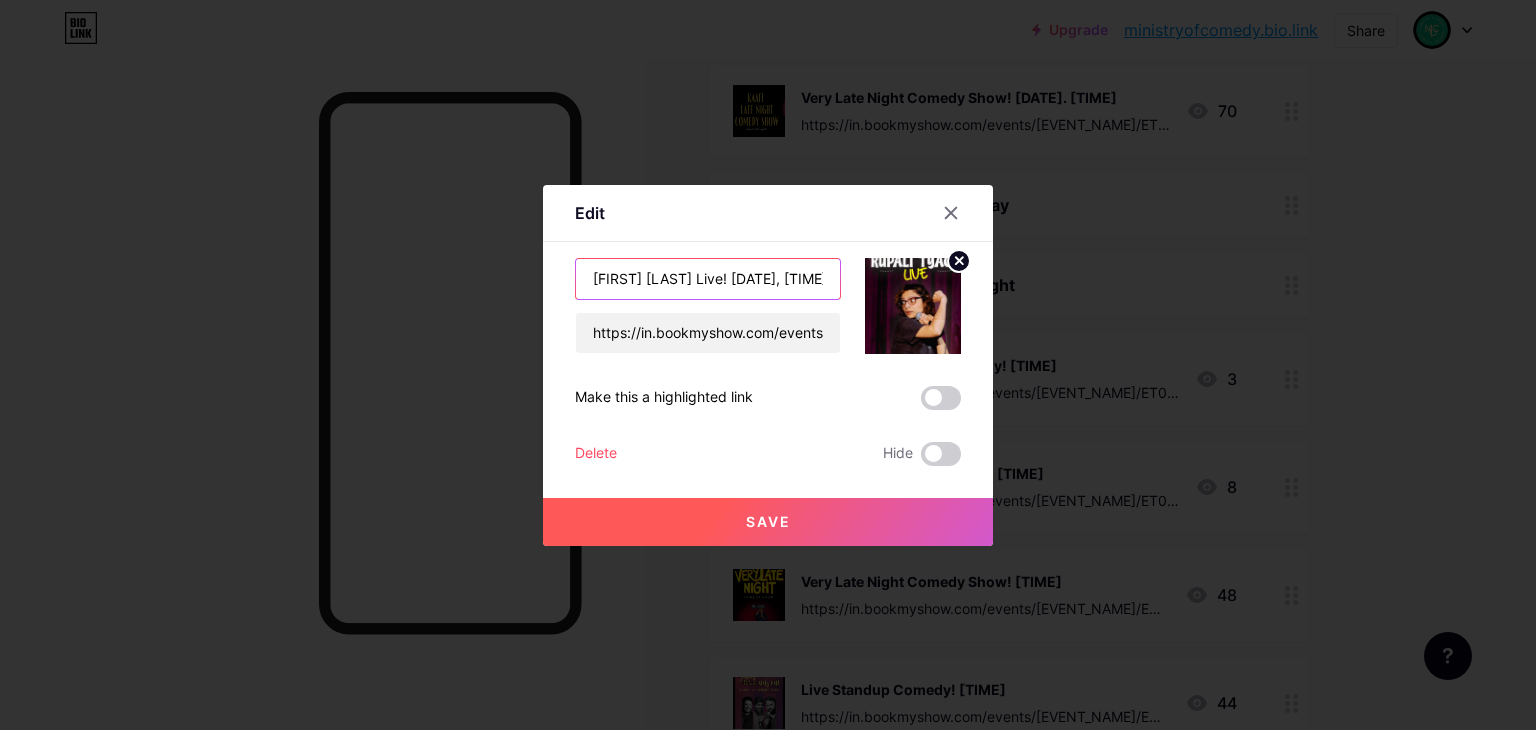 drag, startPoint x: 785, startPoint y: 280, endPoint x: 700, endPoint y: 281, distance: 85.00588 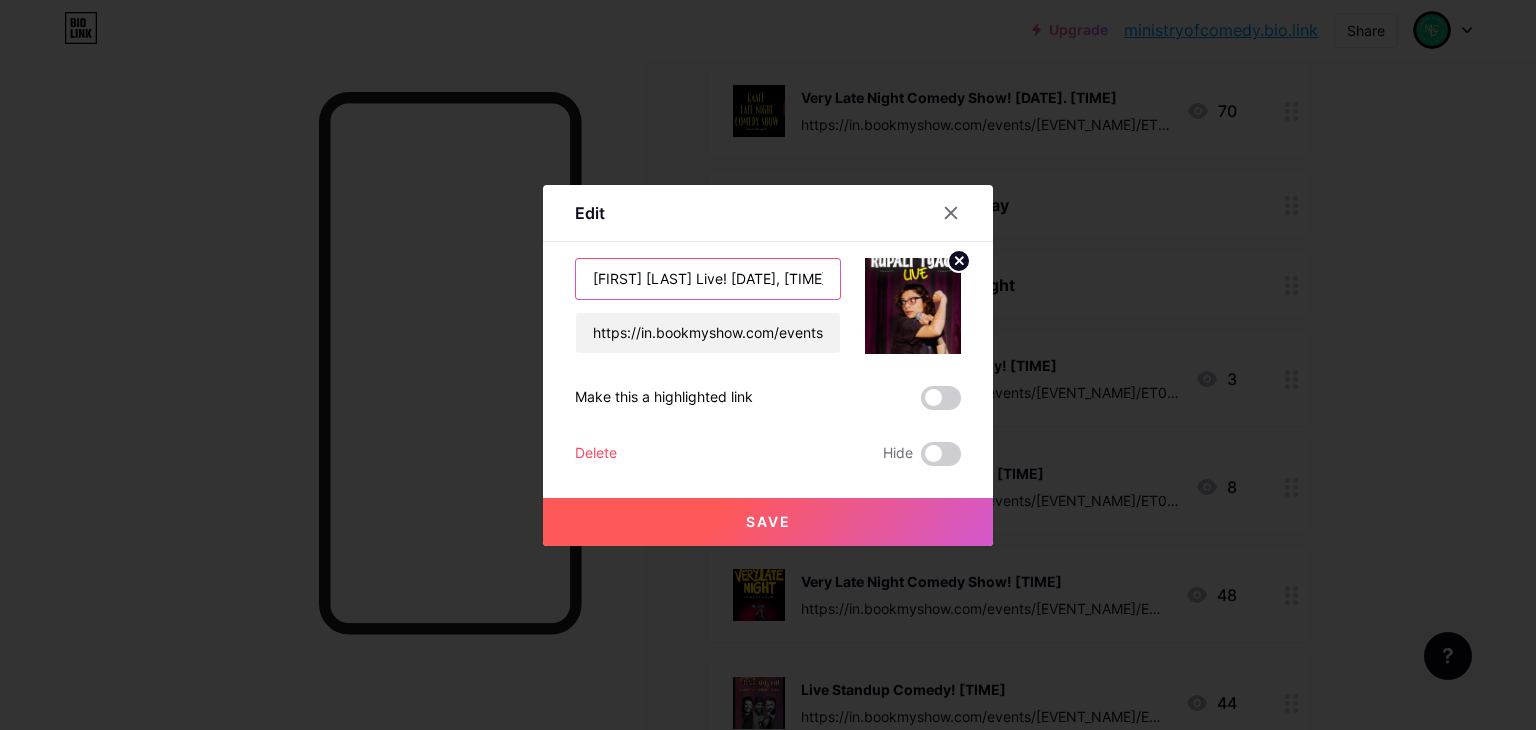 click on "[FIRST] [LAST] Live! [DATE], [TIME]" at bounding box center (708, 279) 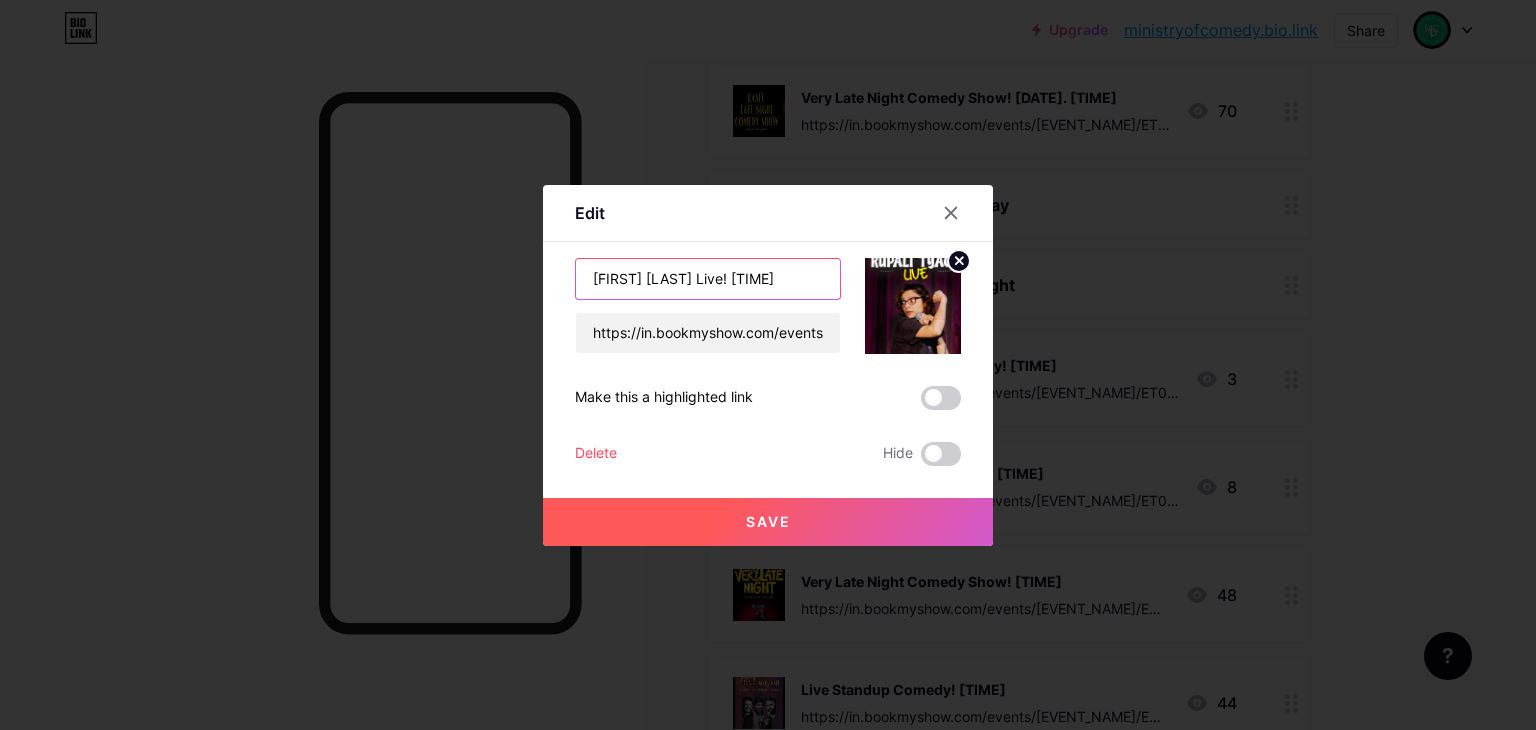 type on "[FIRST] [LAST] Live! [TIME]" 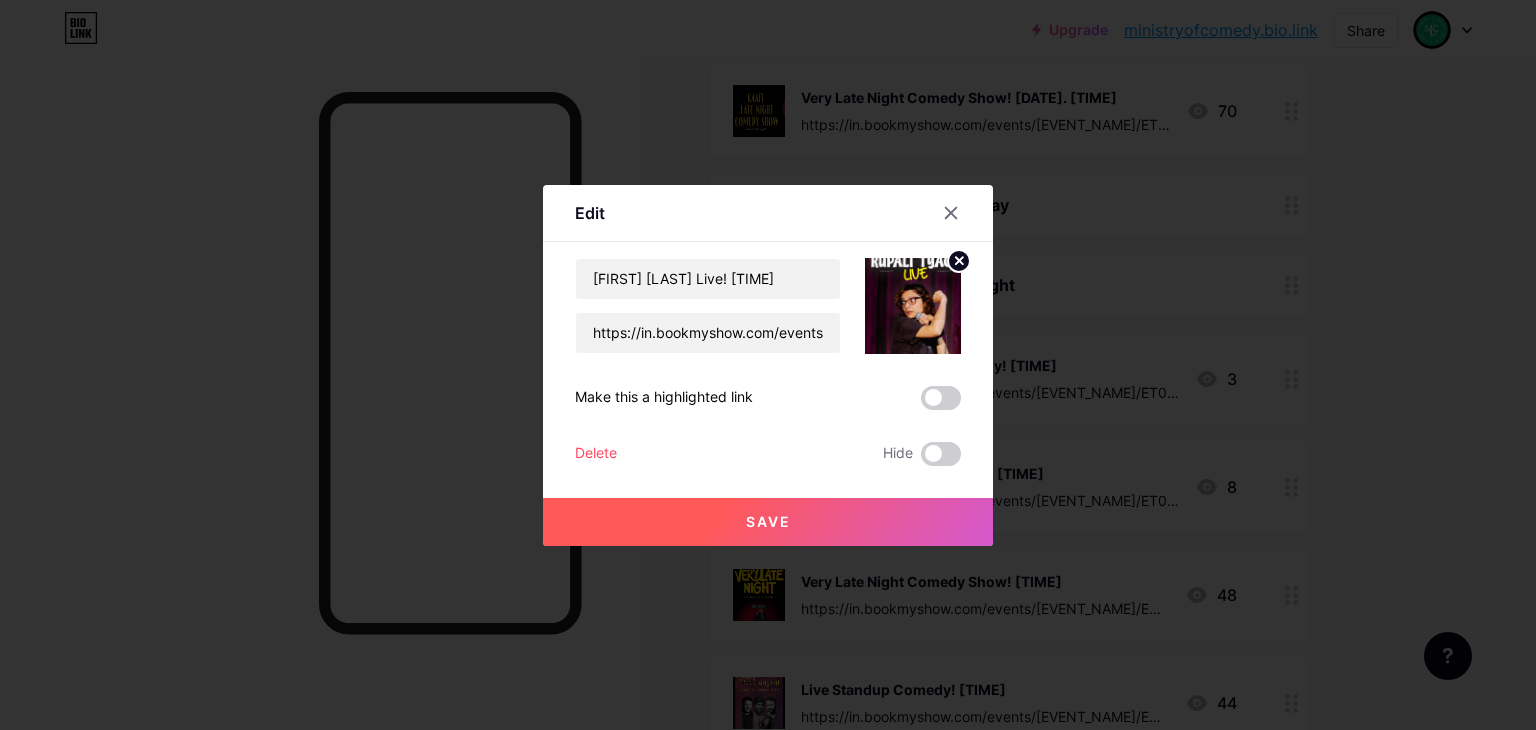 click on "Save" at bounding box center (768, 522) 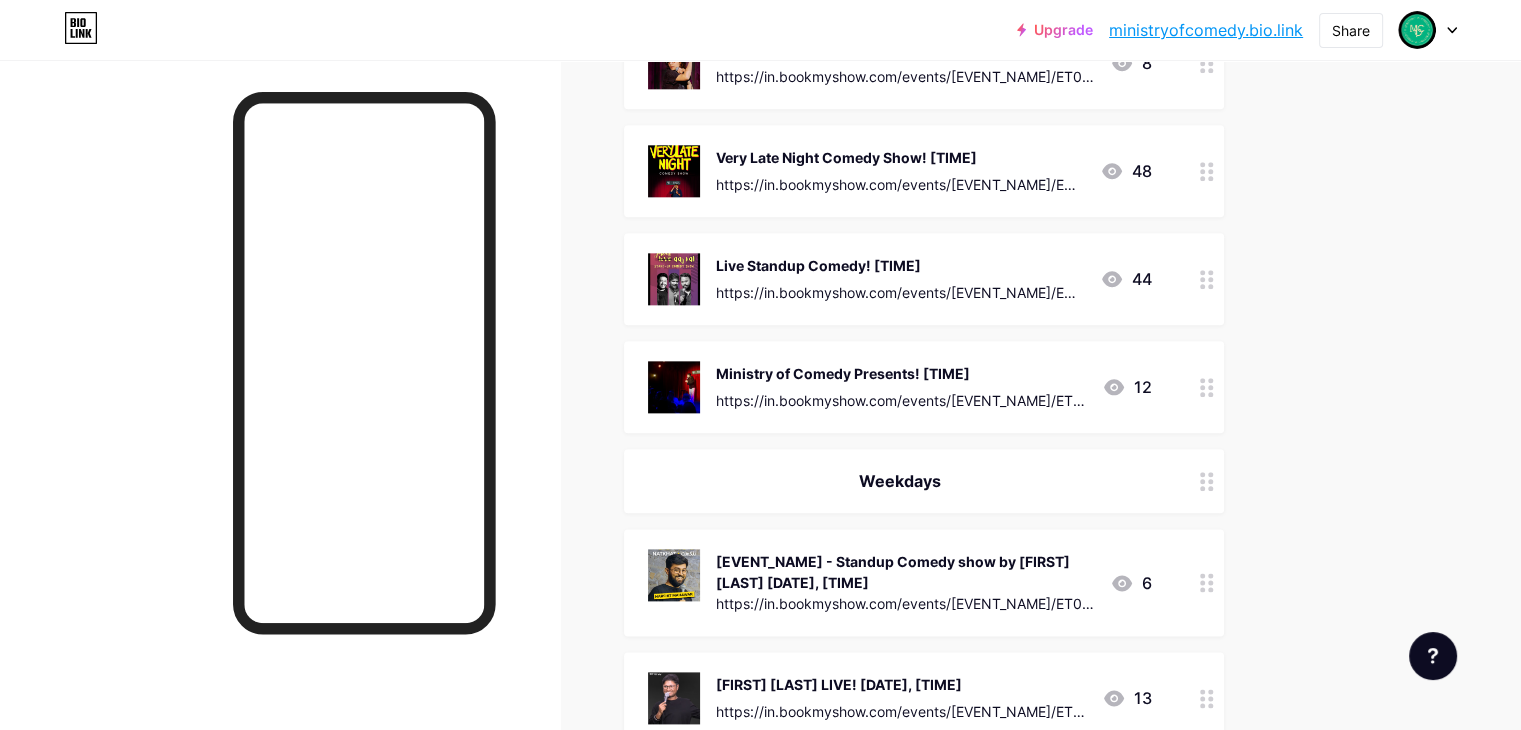 scroll, scrollTop: 2400, scrollLeft: 0, axis: vertical 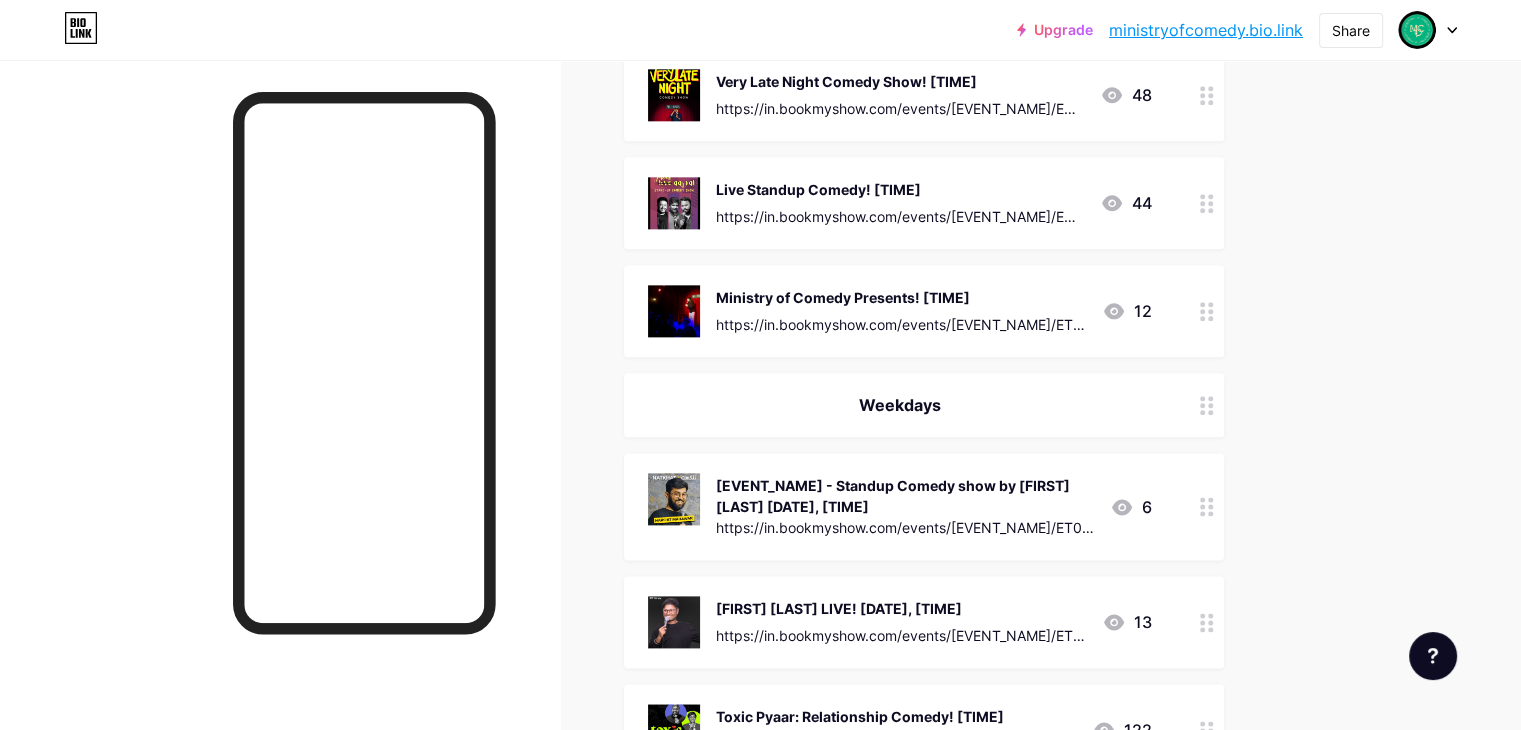 click 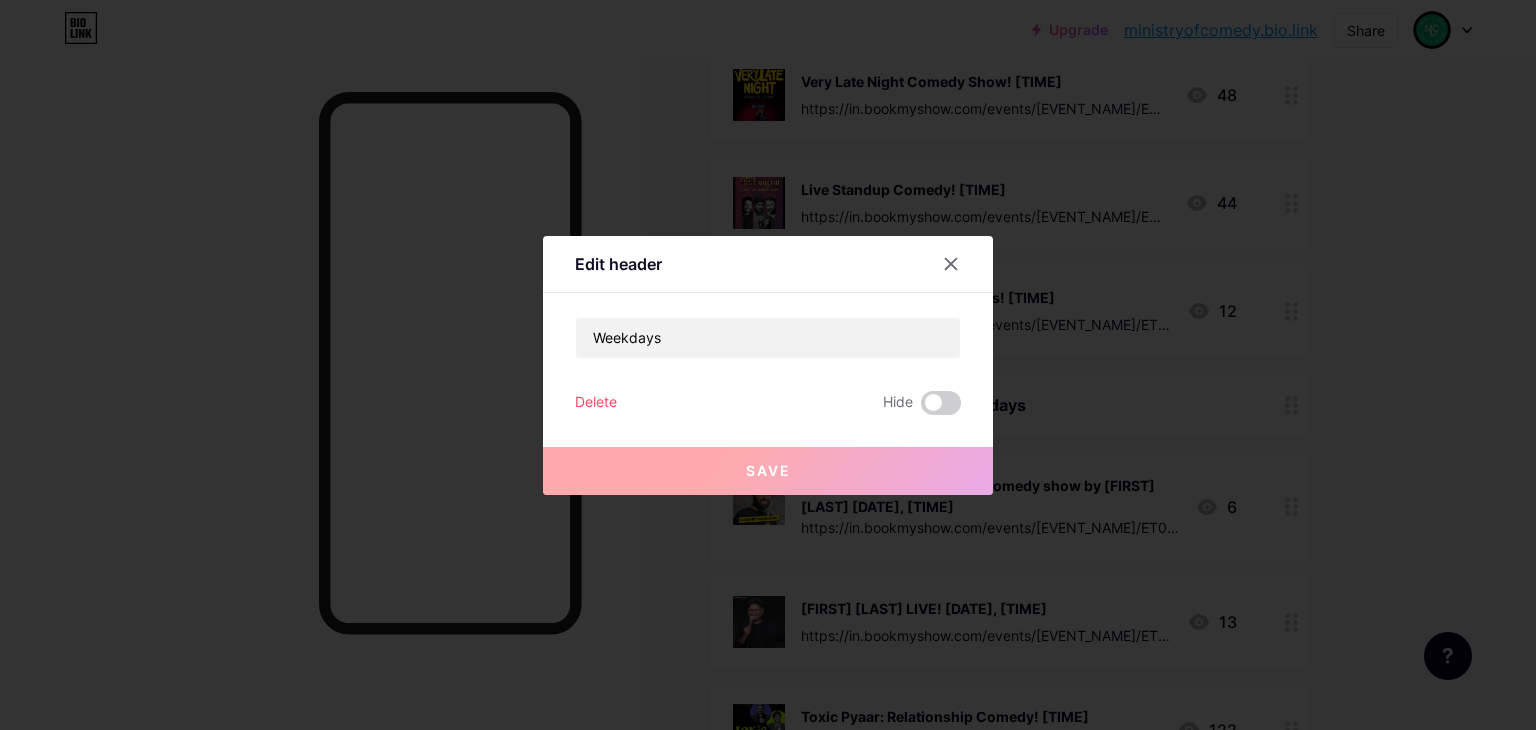 drag, startPoint x: 940, startPoint y: 398, endPoint x: 922, endPoint y: 461, distance: 65.52099 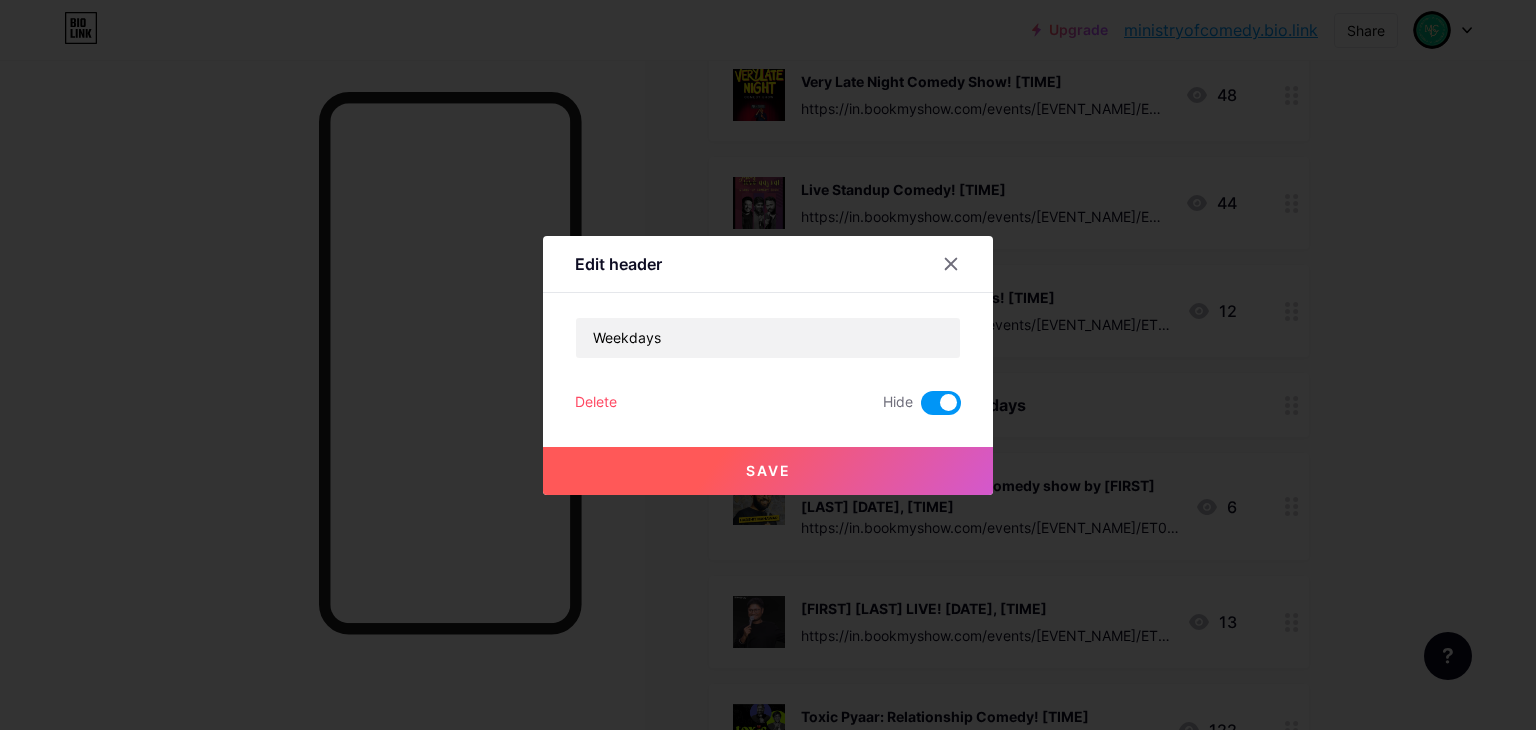 click on "Save" at bounding box center (768, 471) 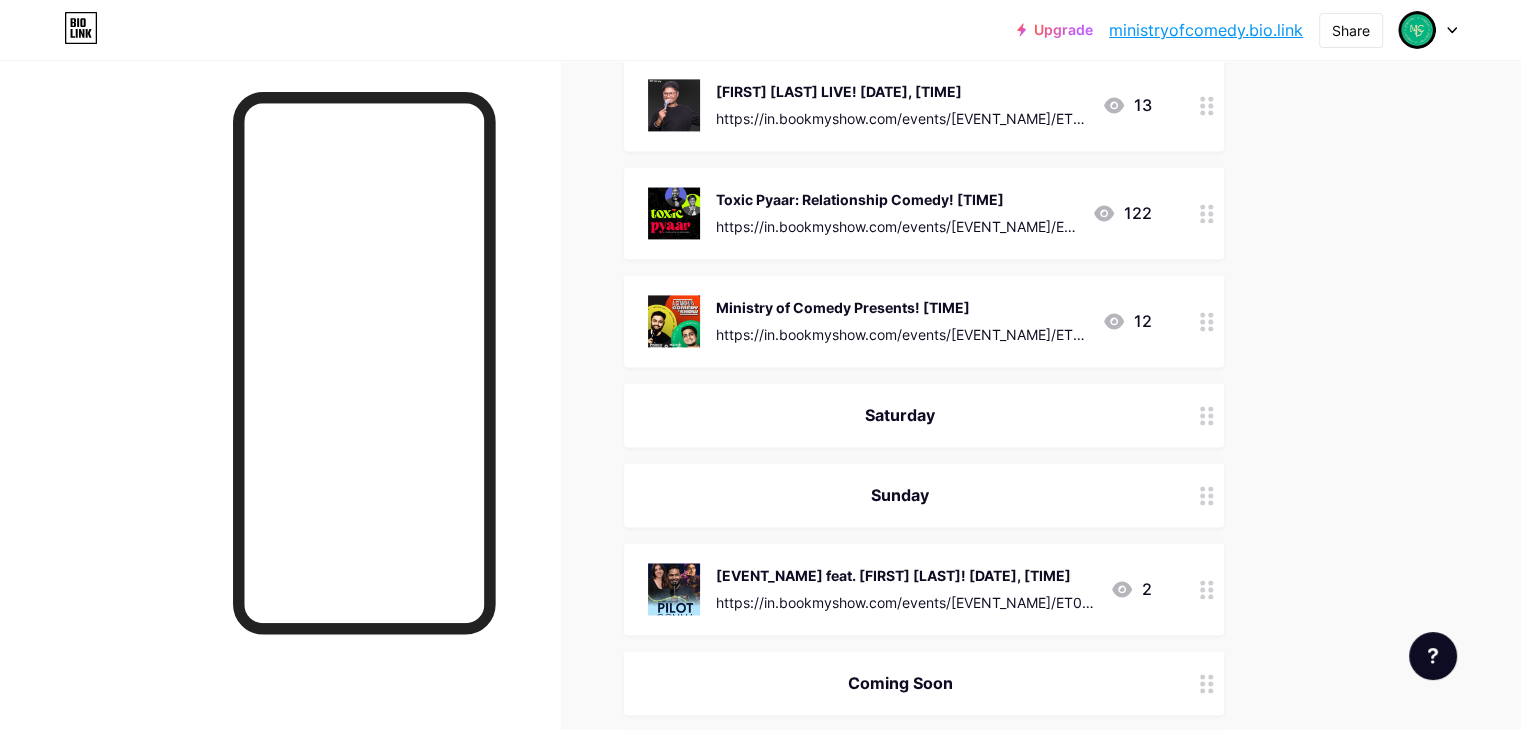 scroll, scrollTop: 3000, scrollLeft: 0, axis: vertical 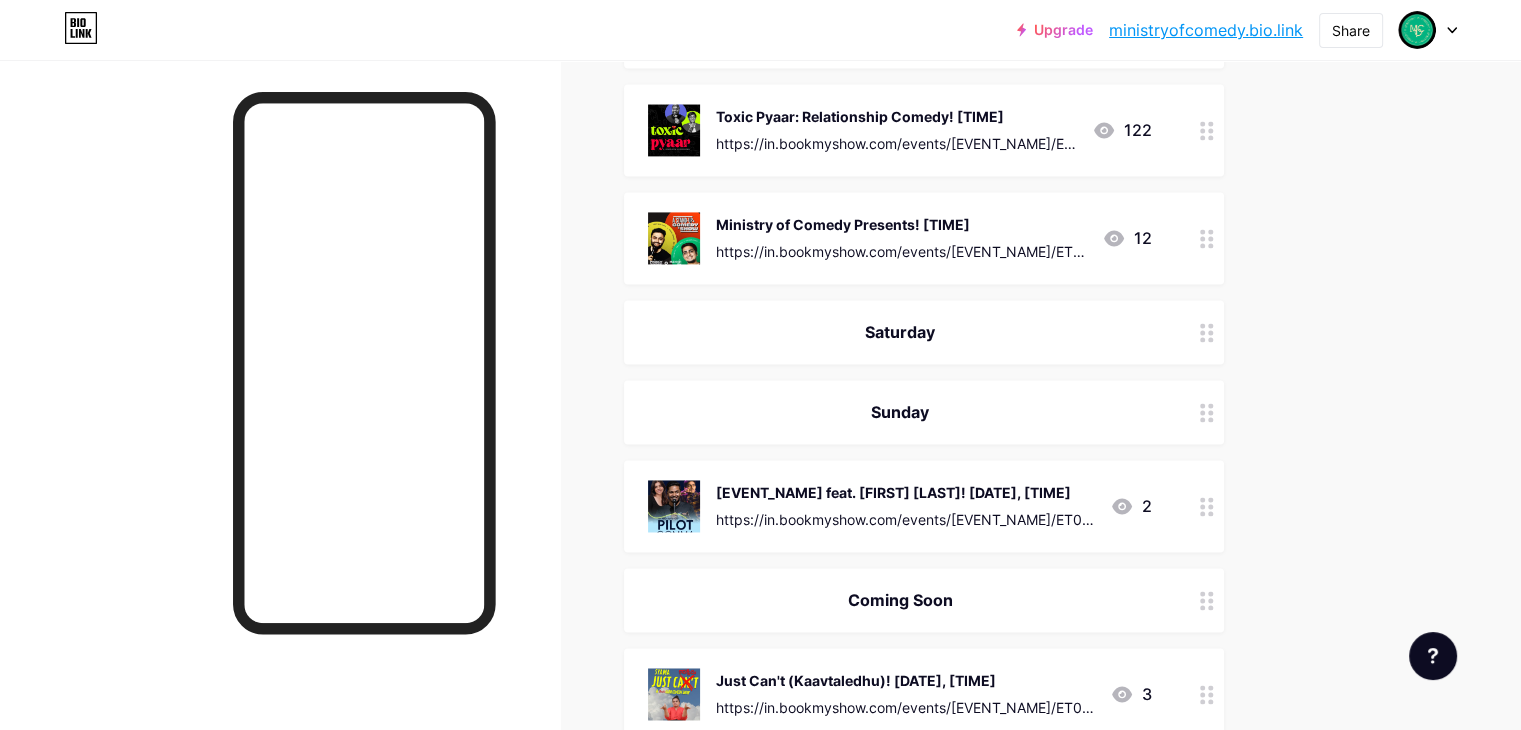 click at bounding box center [1207, 332] 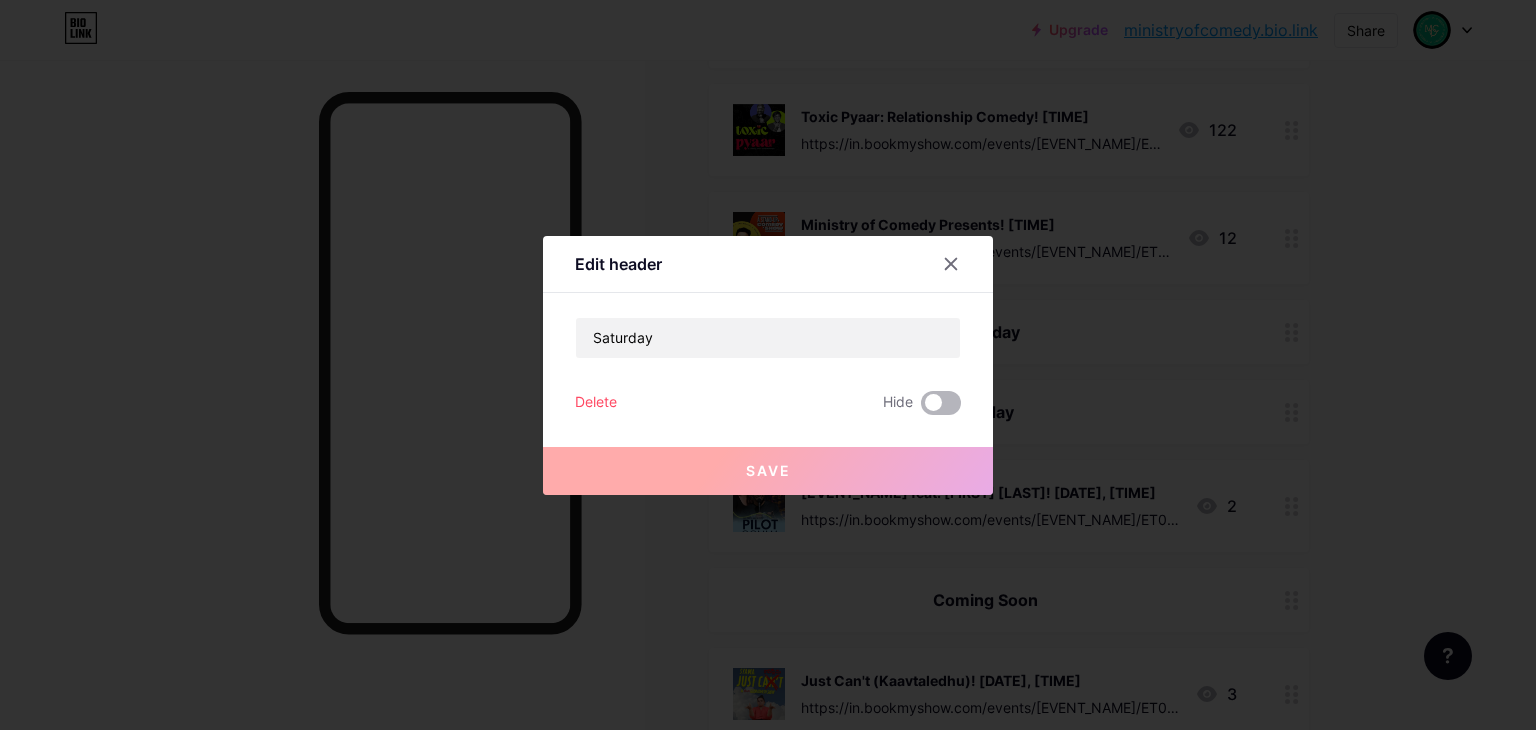 click at bounding box center [941, 403] 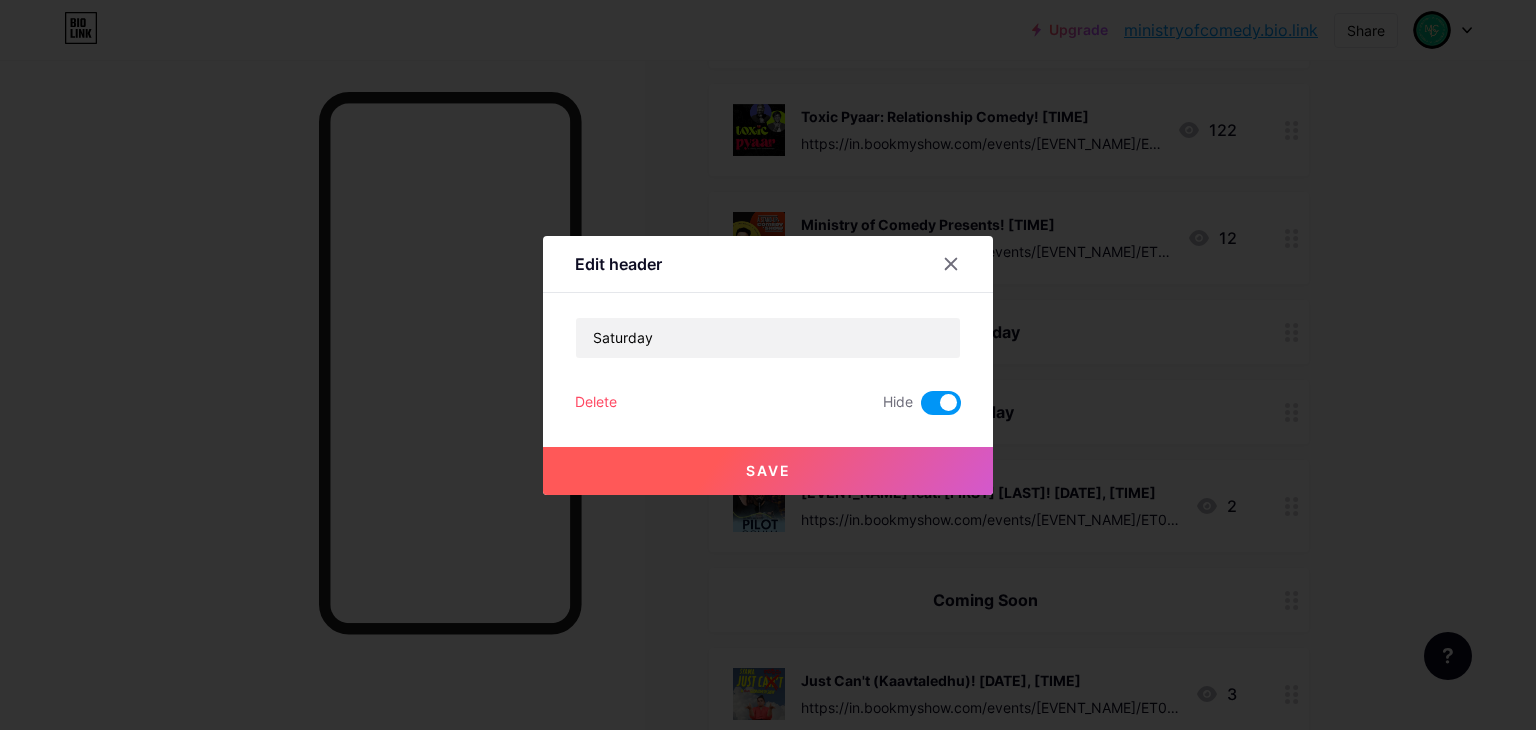 click on "Save" at bounding box center (768, 471) 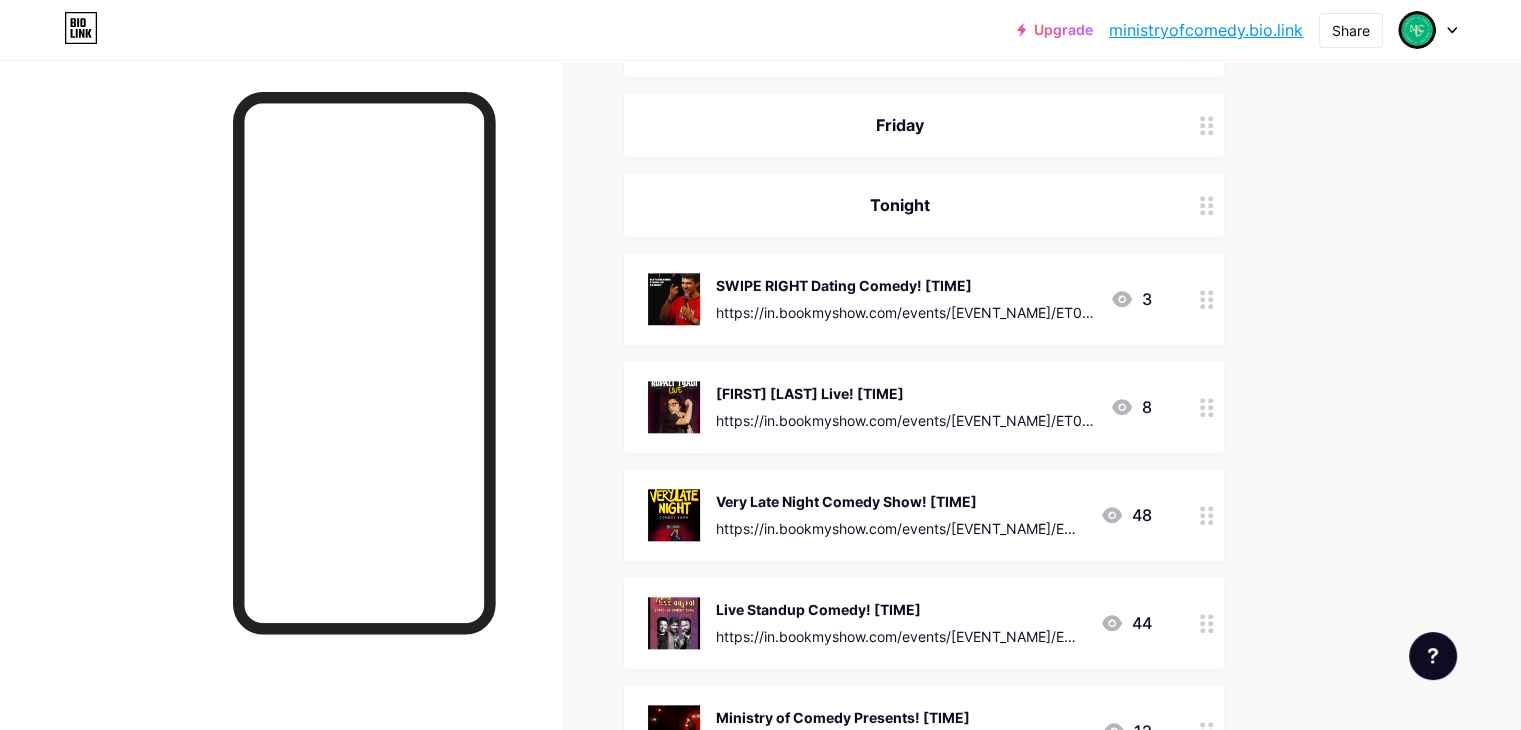 scroll, scrollTop: 2000, scrollLeft: 0, axis: vertical 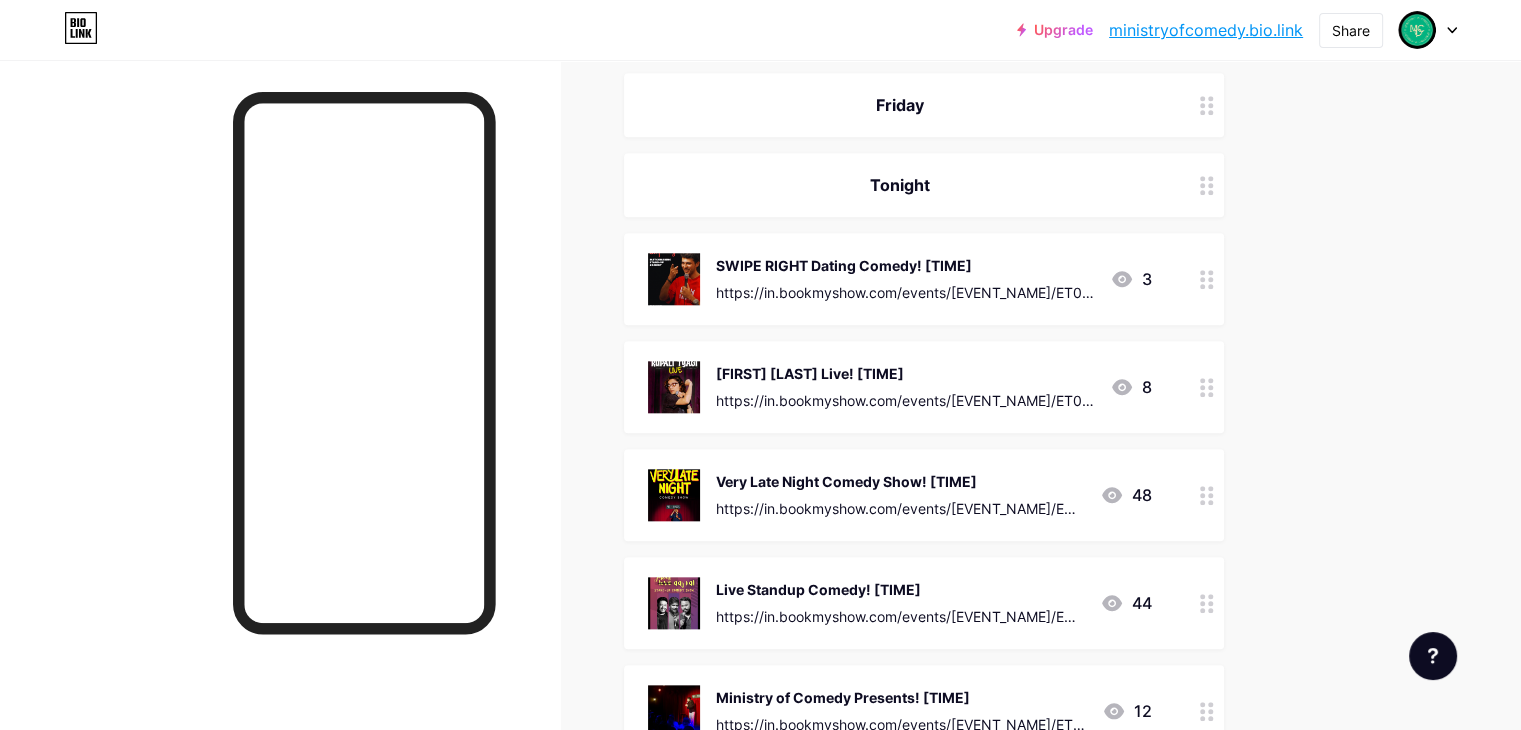 click 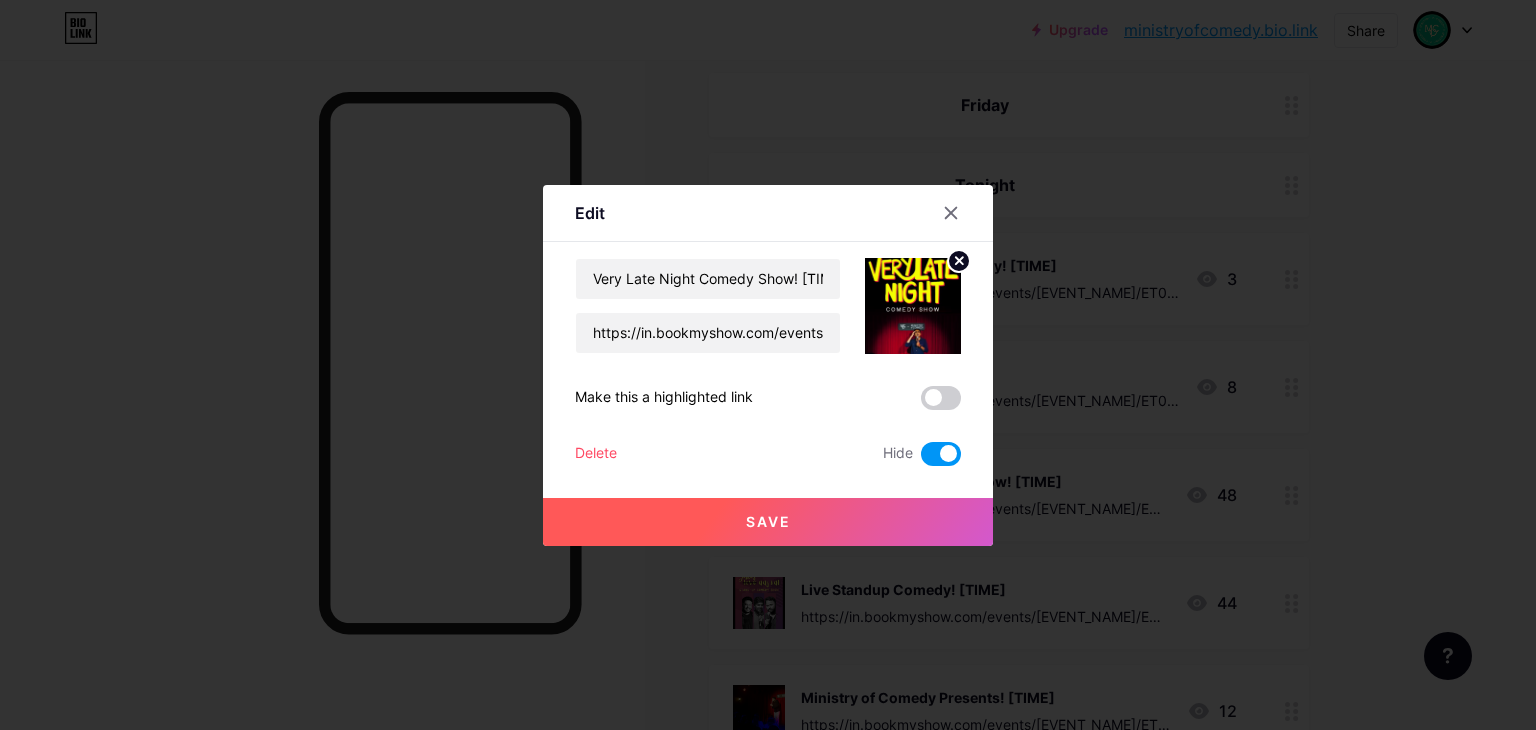 click at bounding box center (941, 454) 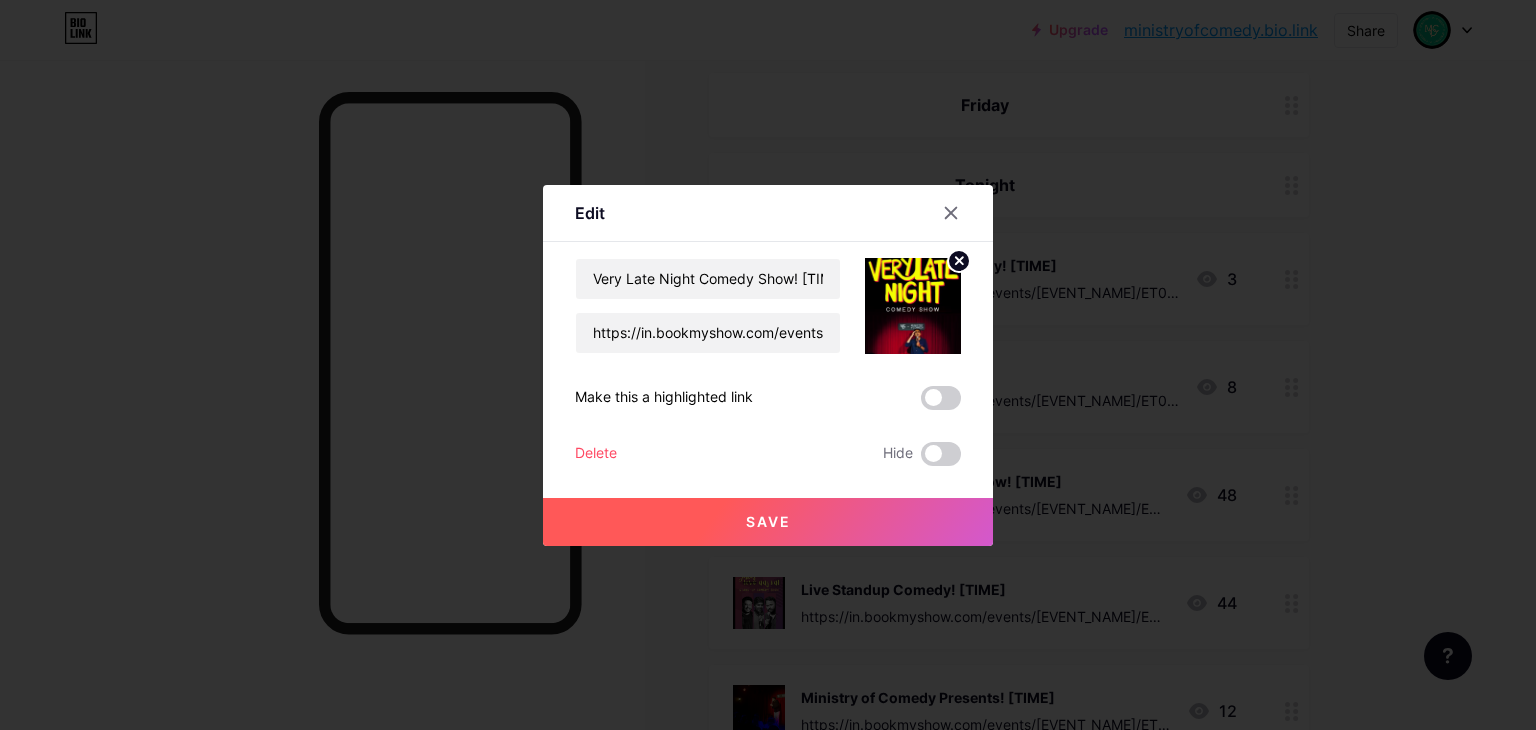 click on "Save" at bounding box center (768, 522) 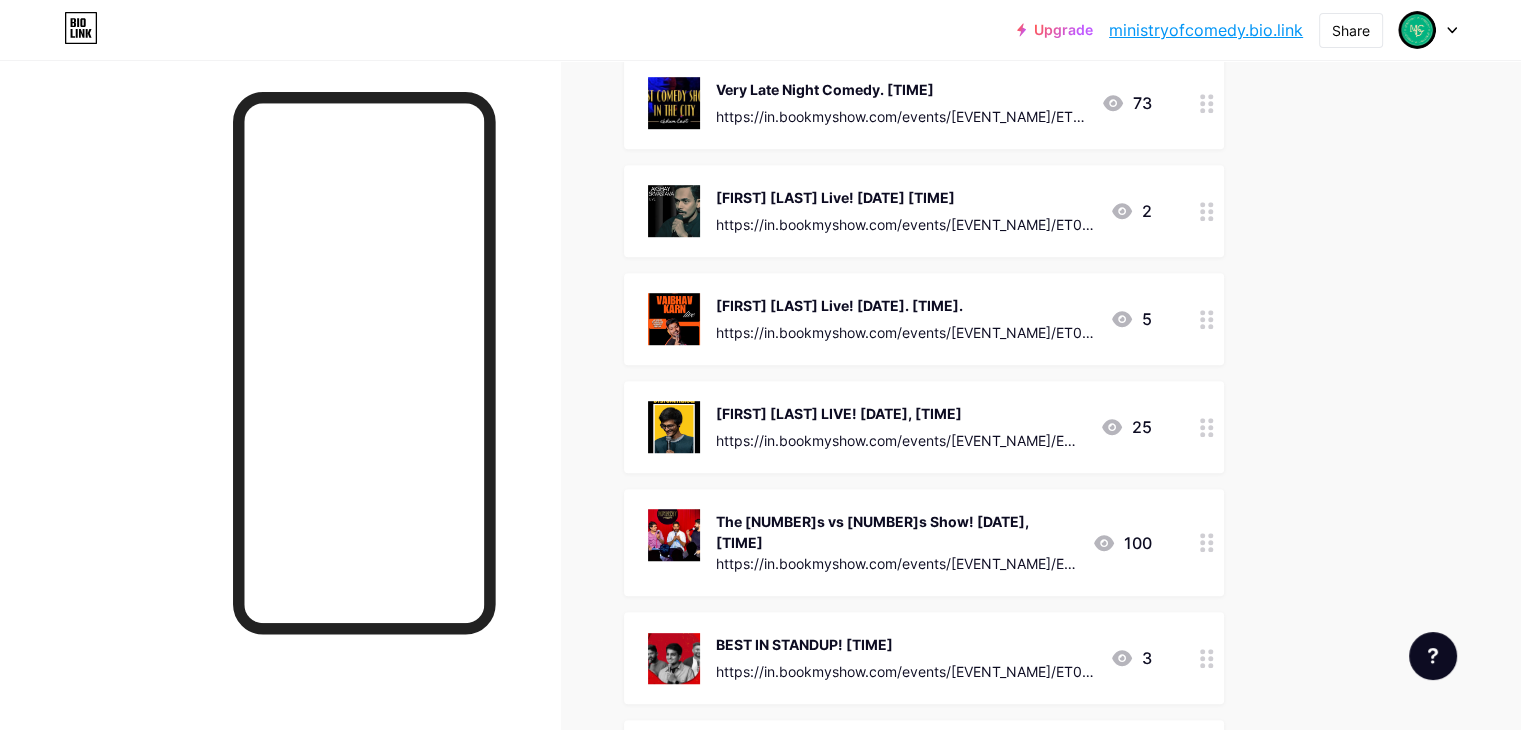 scroll, scrollTop: 1200, scrollLeft: 0, axis: vertical 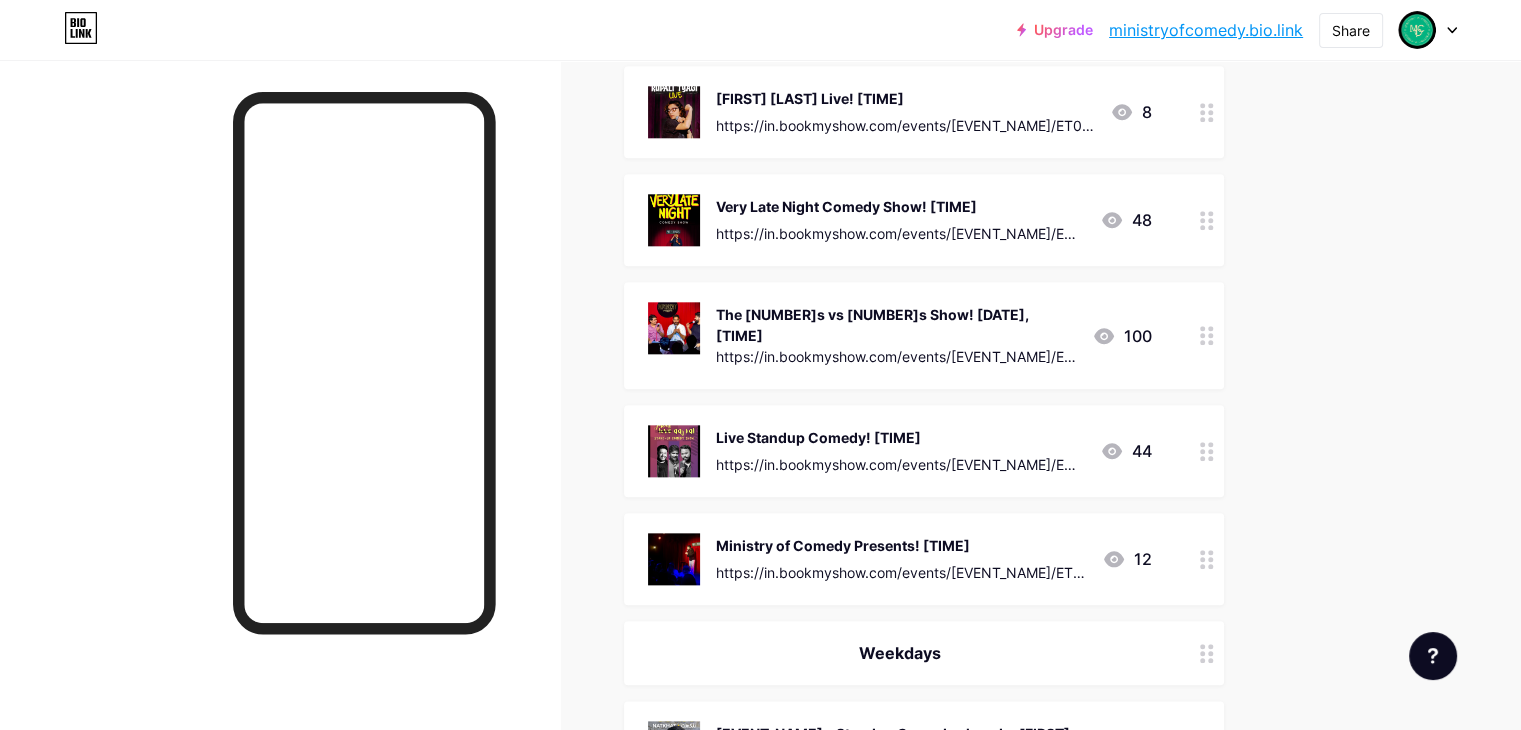 click on "The [NUMBER]s vs [NUMBER]s Show! [DATE], [TIME]" at bounding box center (896, 325) 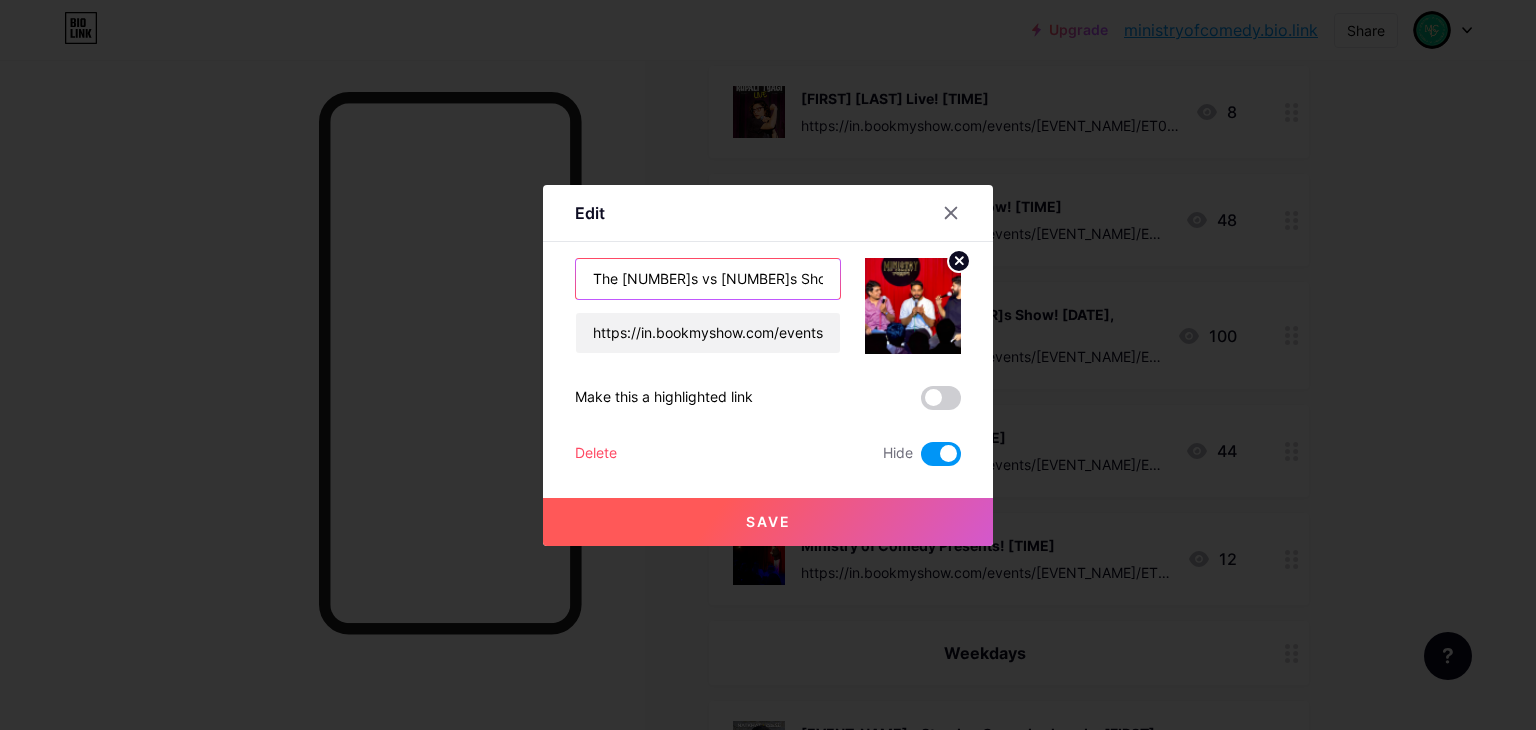 scroll, scrollTop: 0, scrollLeft: 28, axis: horizontal 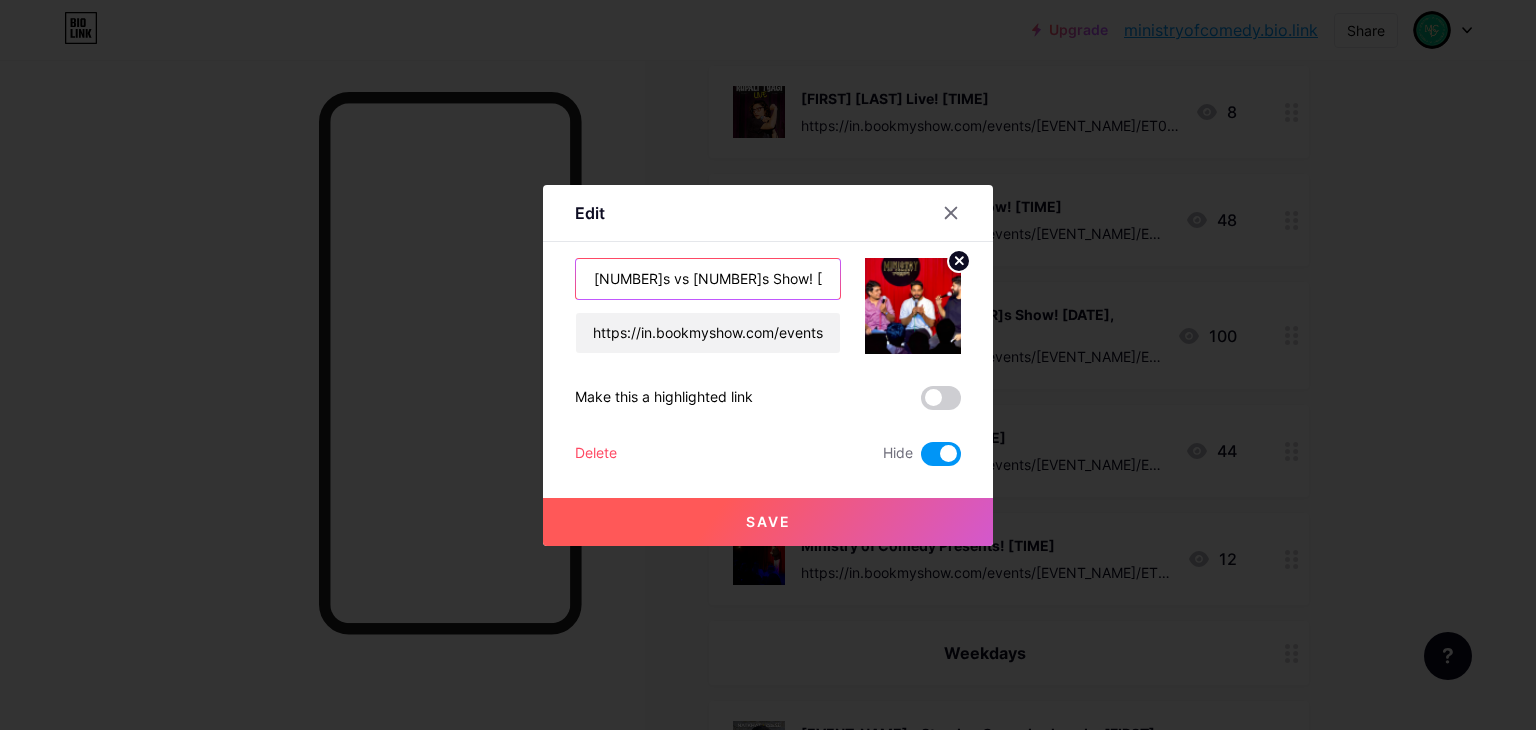 drag, startPoint x: 734, startPoint y: 274, endPoint x: 795, endPoint y: 262, distance: 62.169125 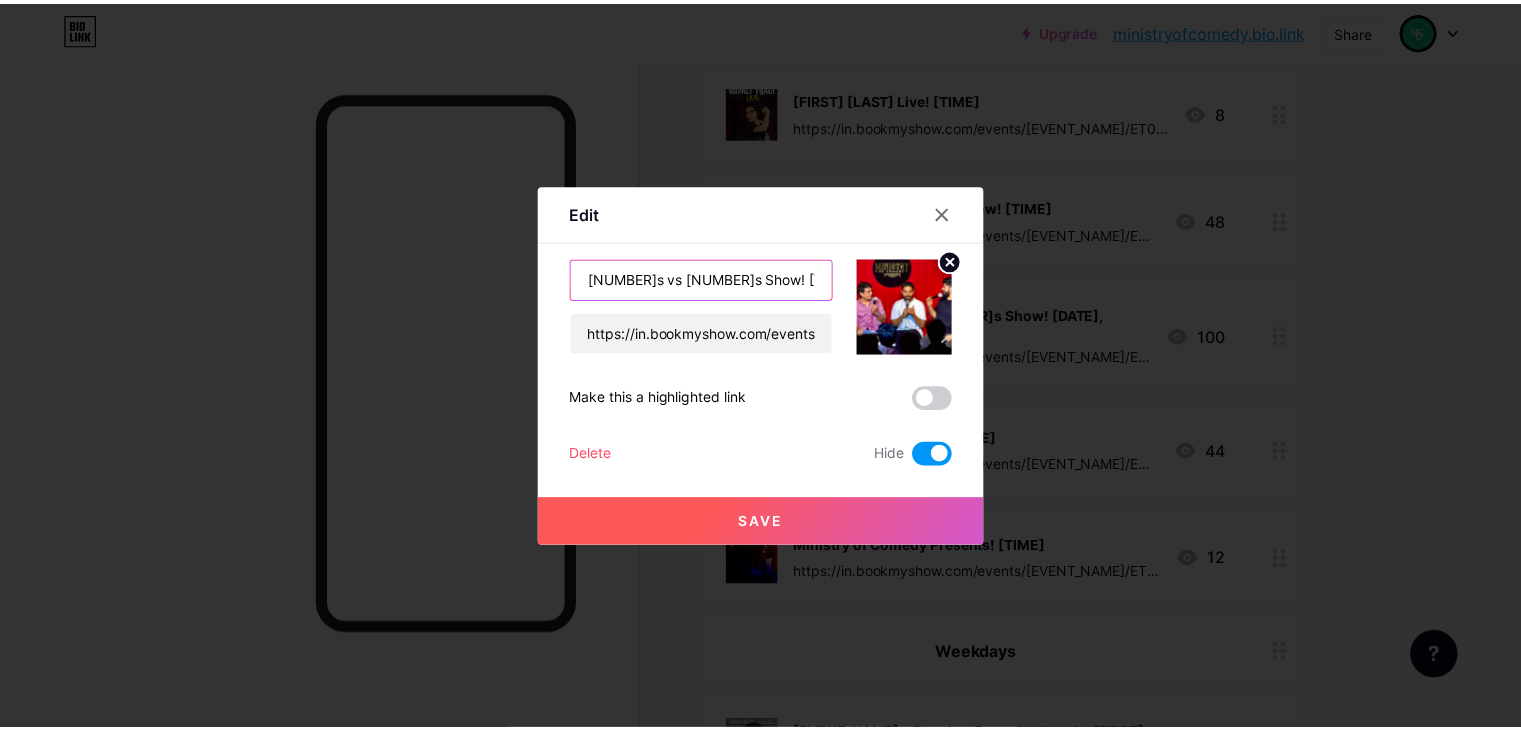 scroll, scrollTop: 0, scrollLeft: 0, axis: both 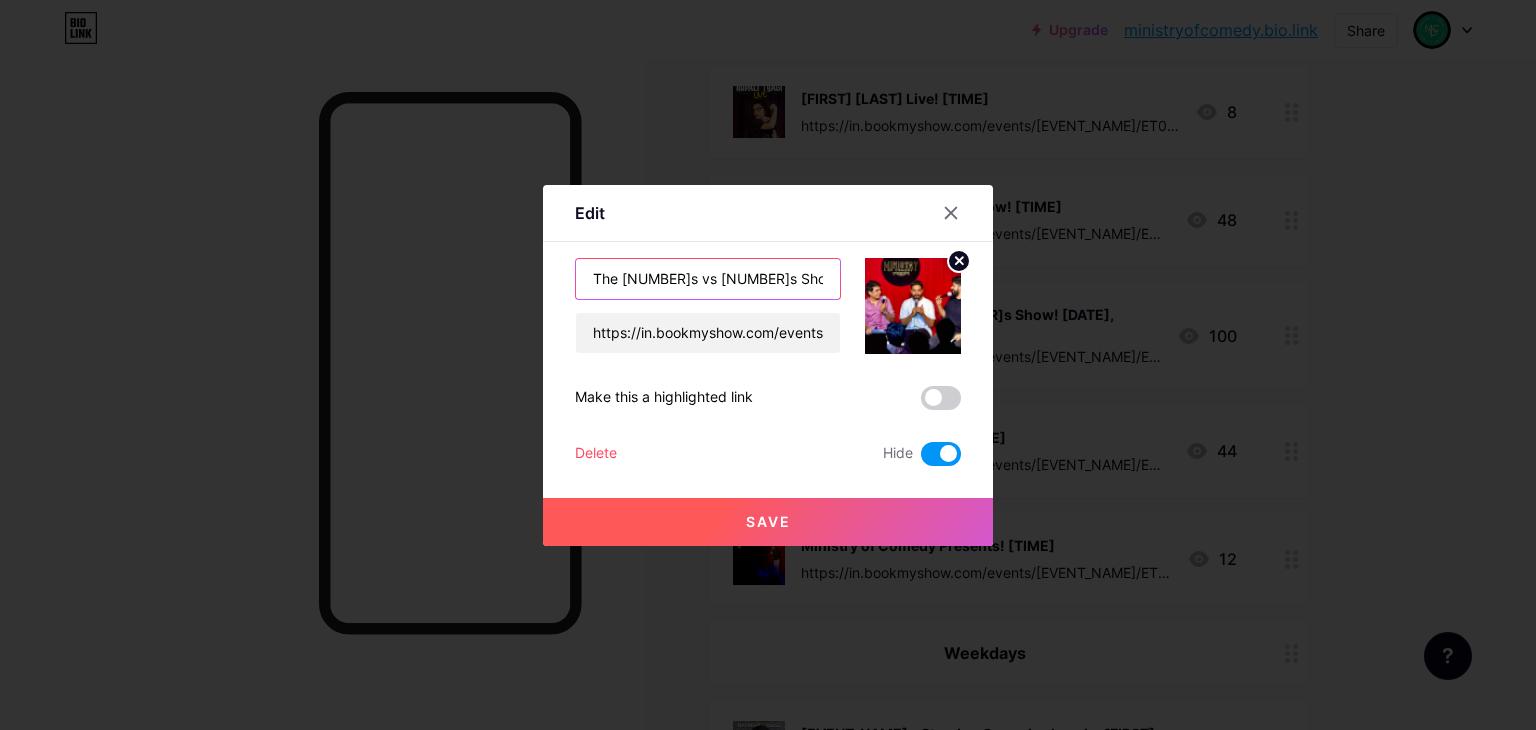 type on "The [NUMBER]s vs [NUMBER]s Show! [TIME]" 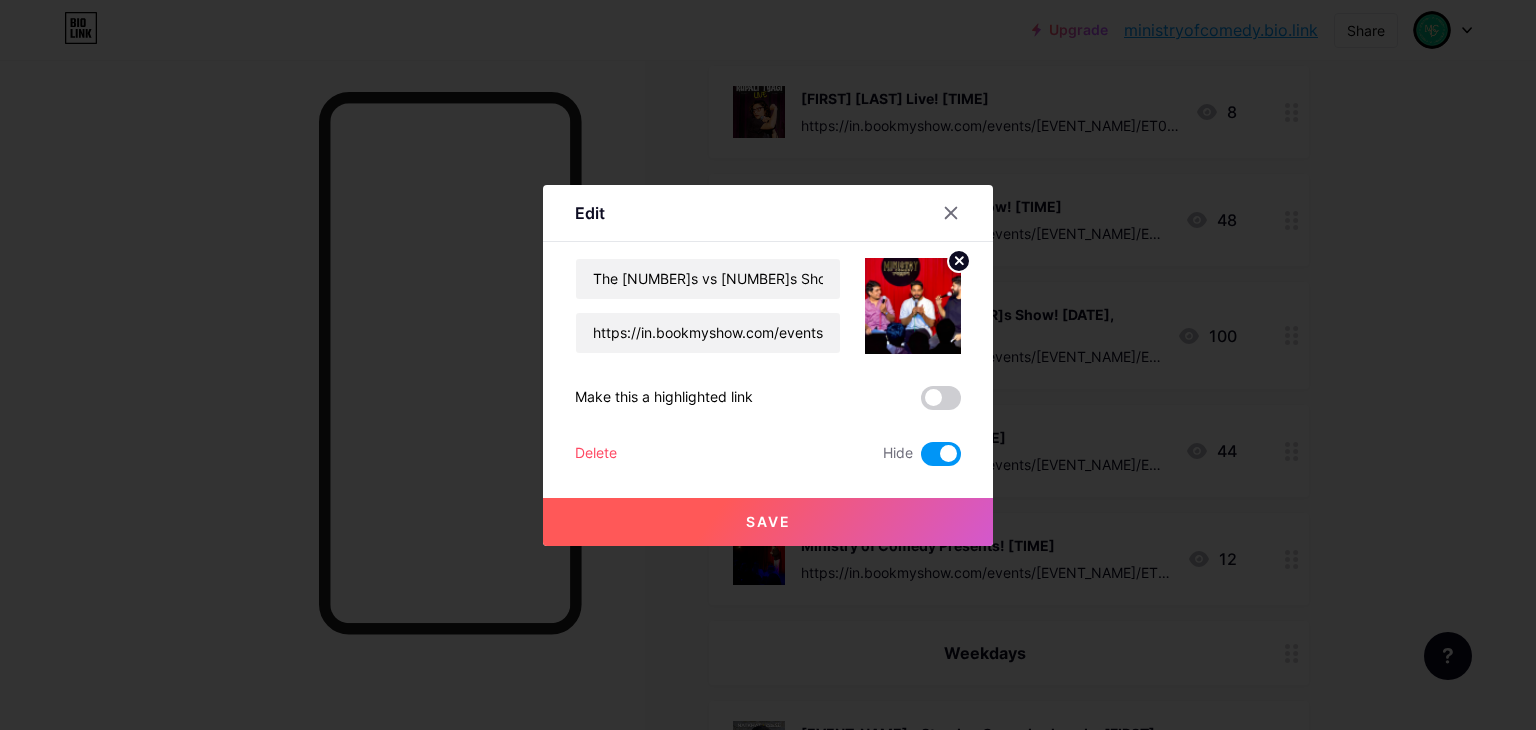 click at bounding box center (941, 454) 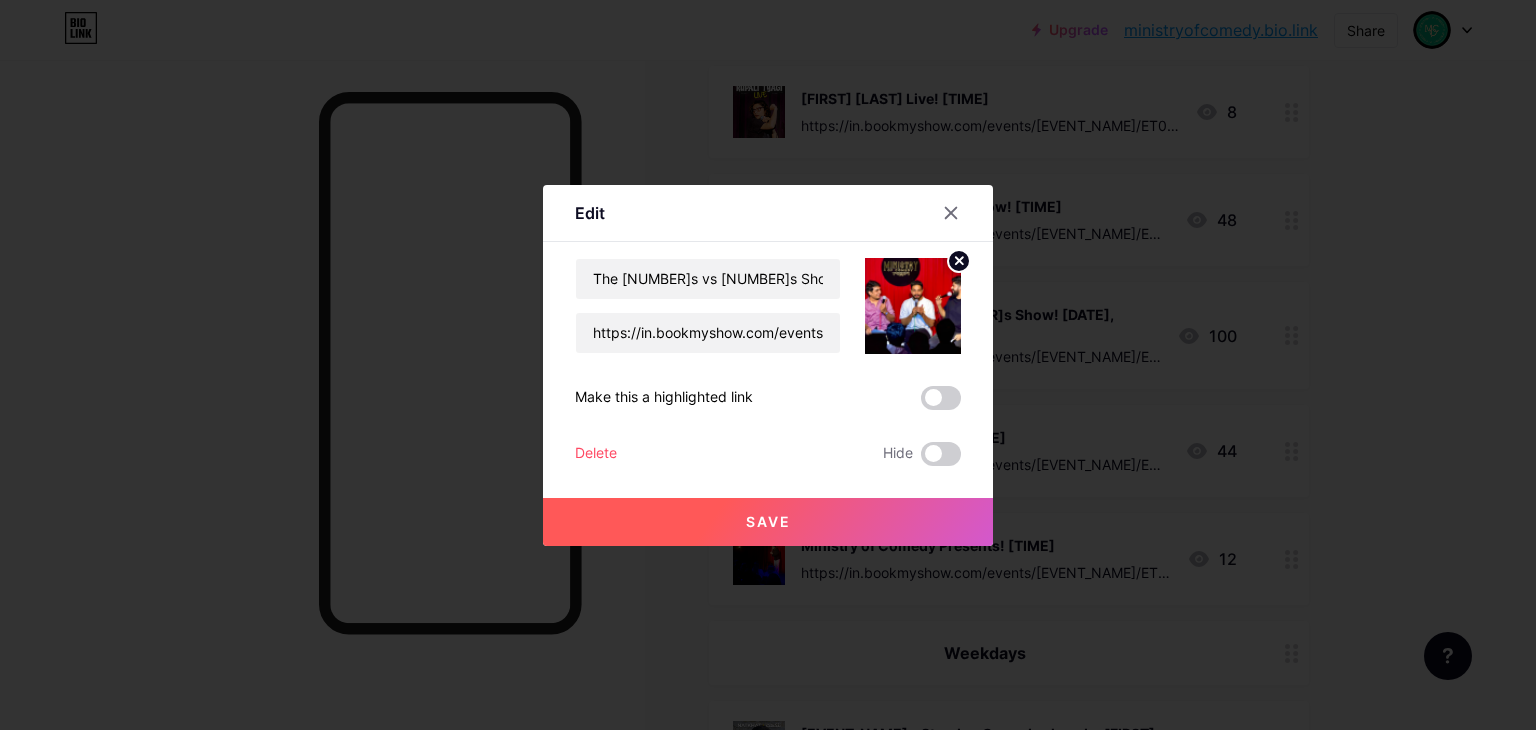 click on "Save" at bounding box center [768, 522] 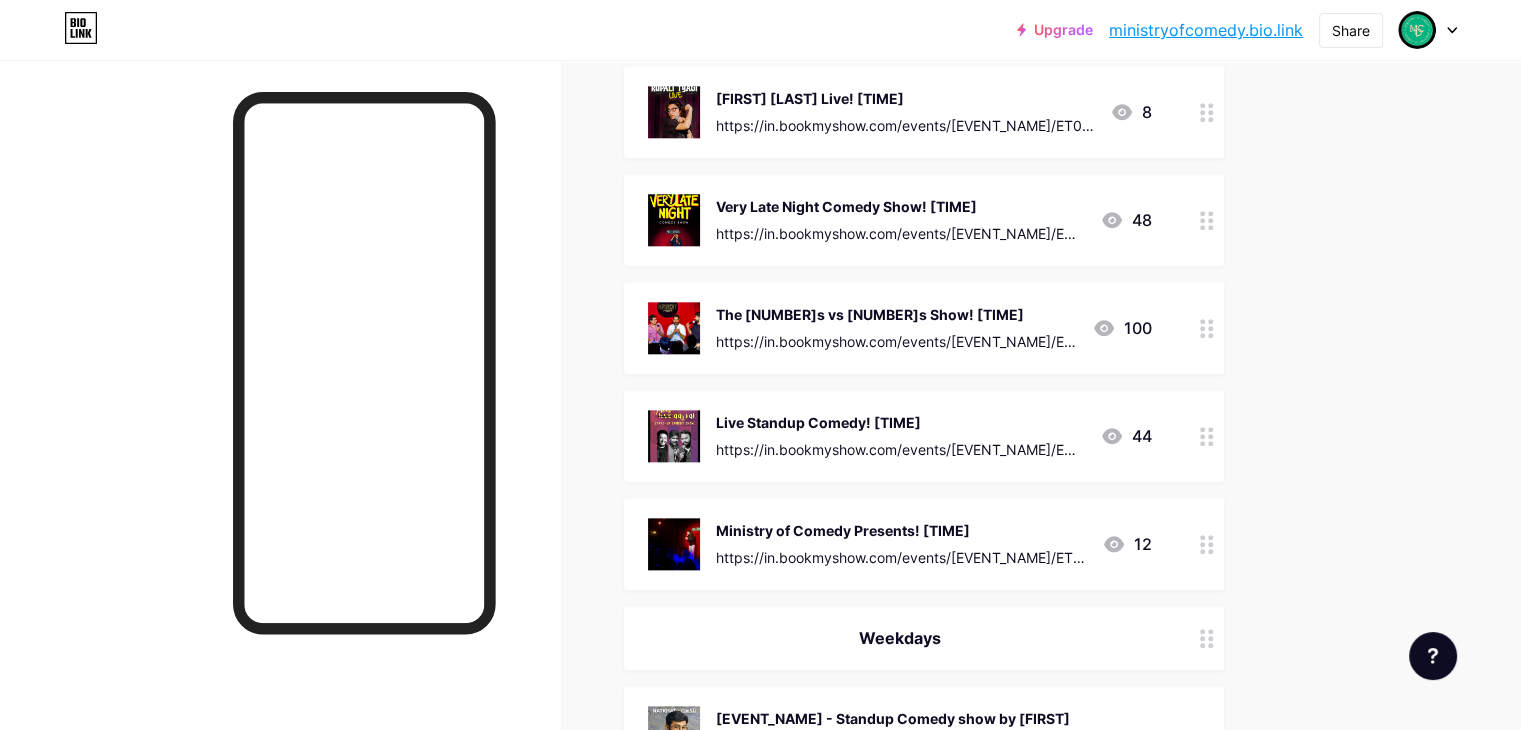 click 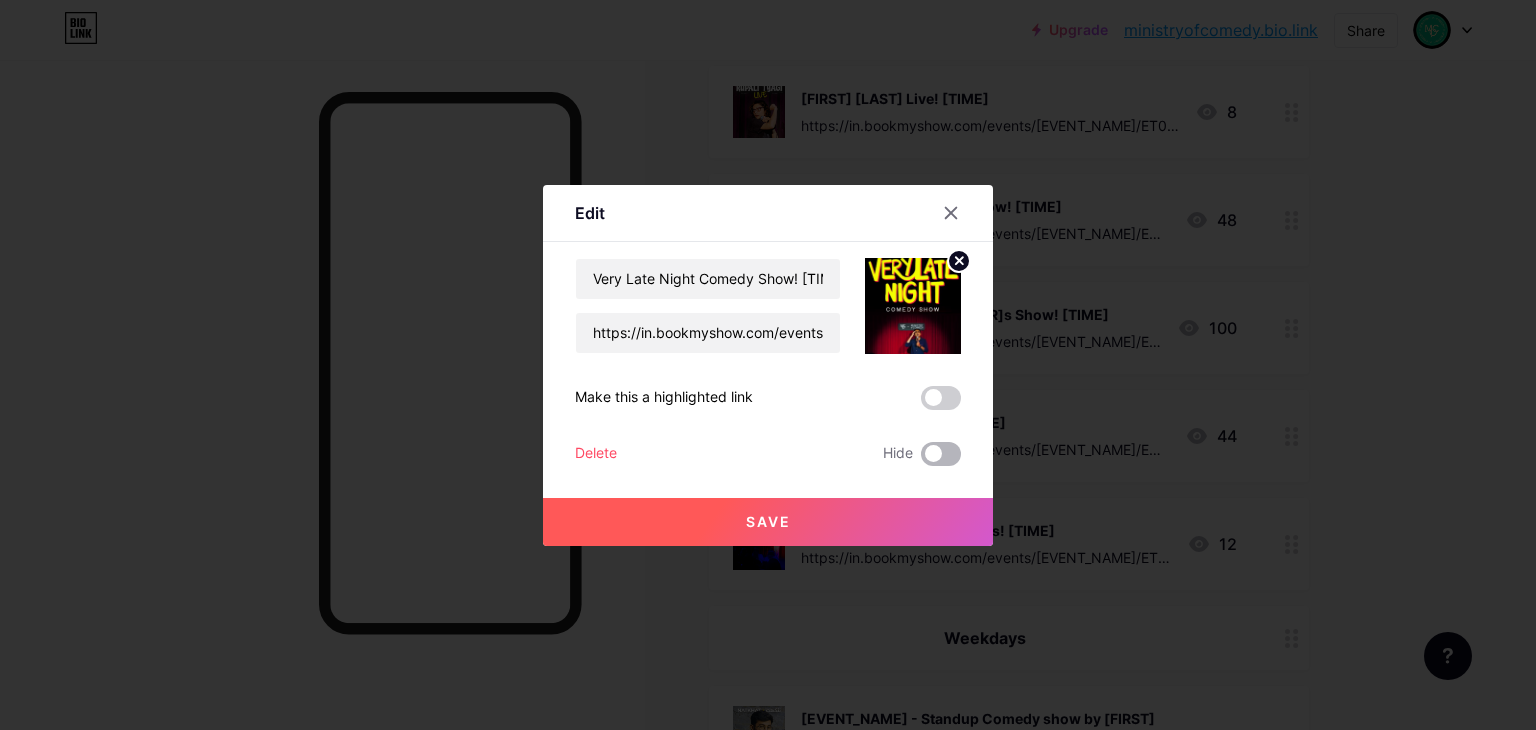click at bounding box center [941, 454] 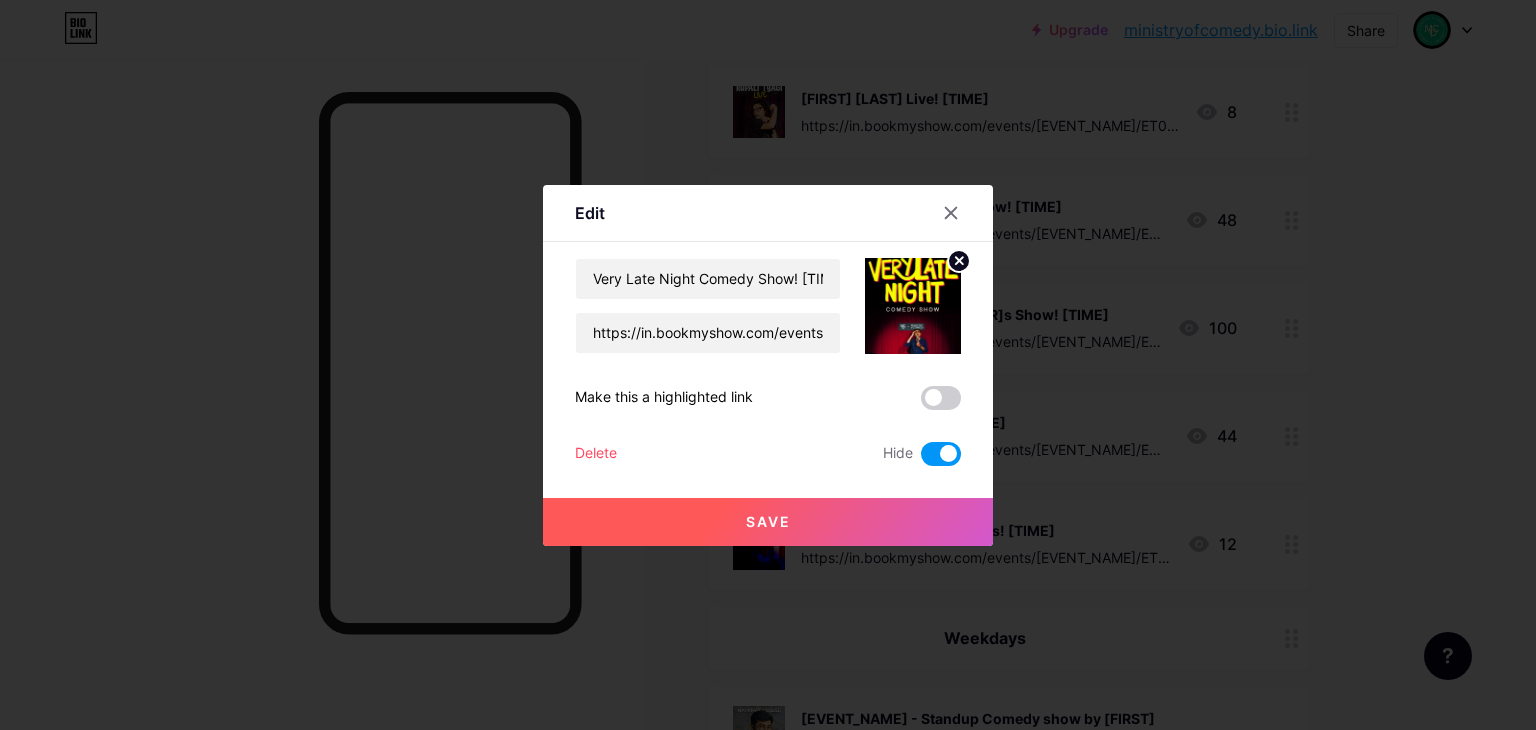 click on "Save" at bounding box center [768, 522] 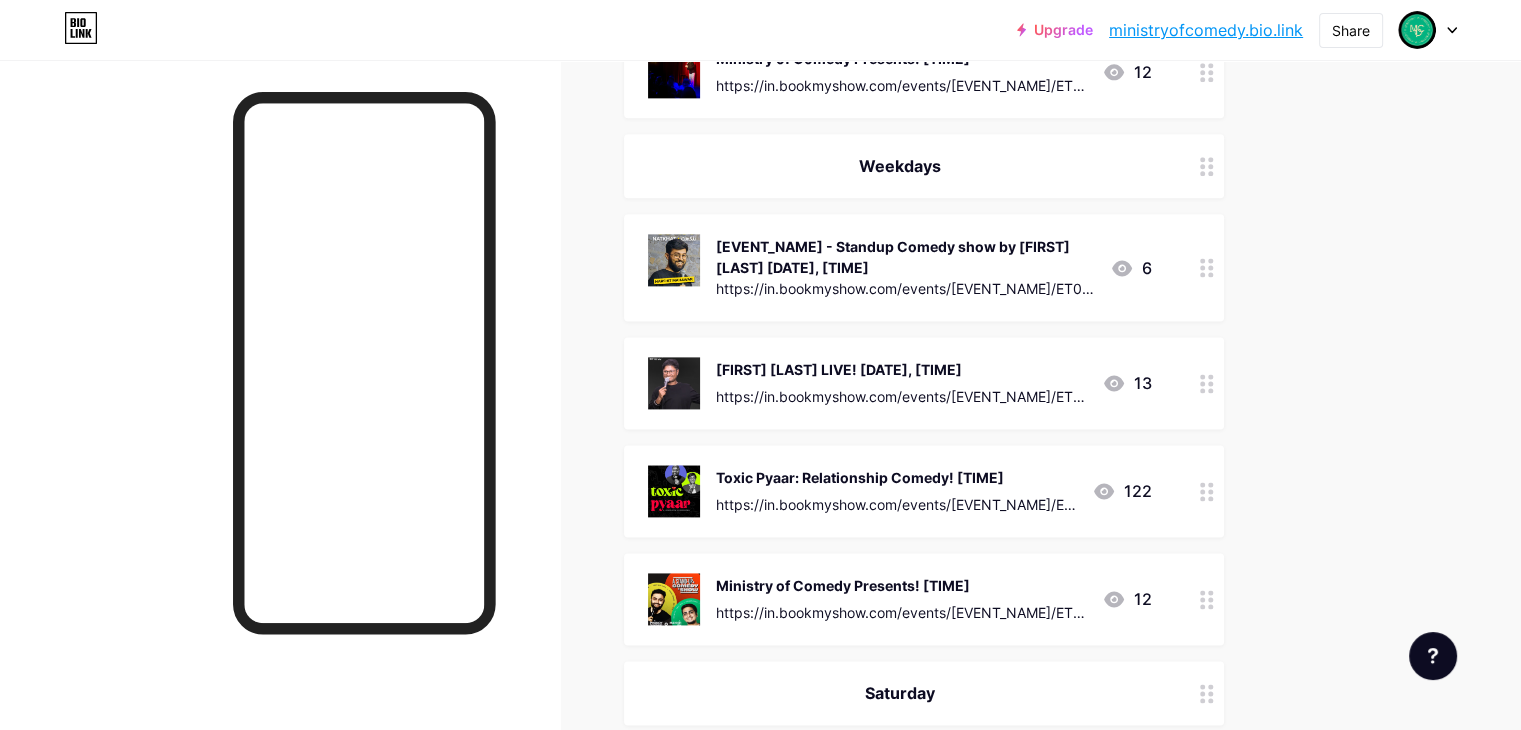 scroll, scrollTop: 2552, scrollLeft: 0, axis: vertical 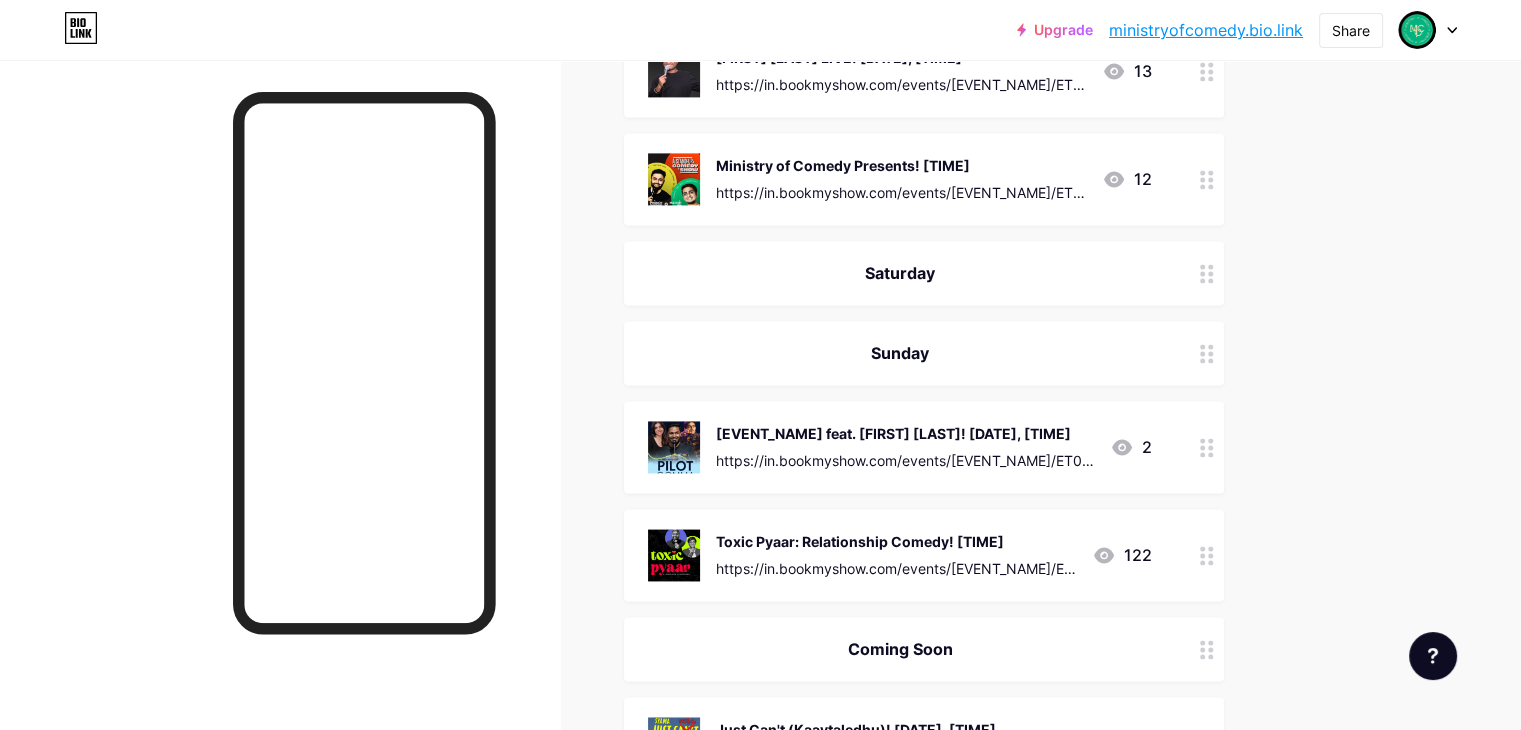 click on "Toxic Pyaar: Relationship Comedy! [TIME]
https://in.bookmyshow.com/events/[EVENT_NAME]/ET00387649" at bounding box center [896, 555] 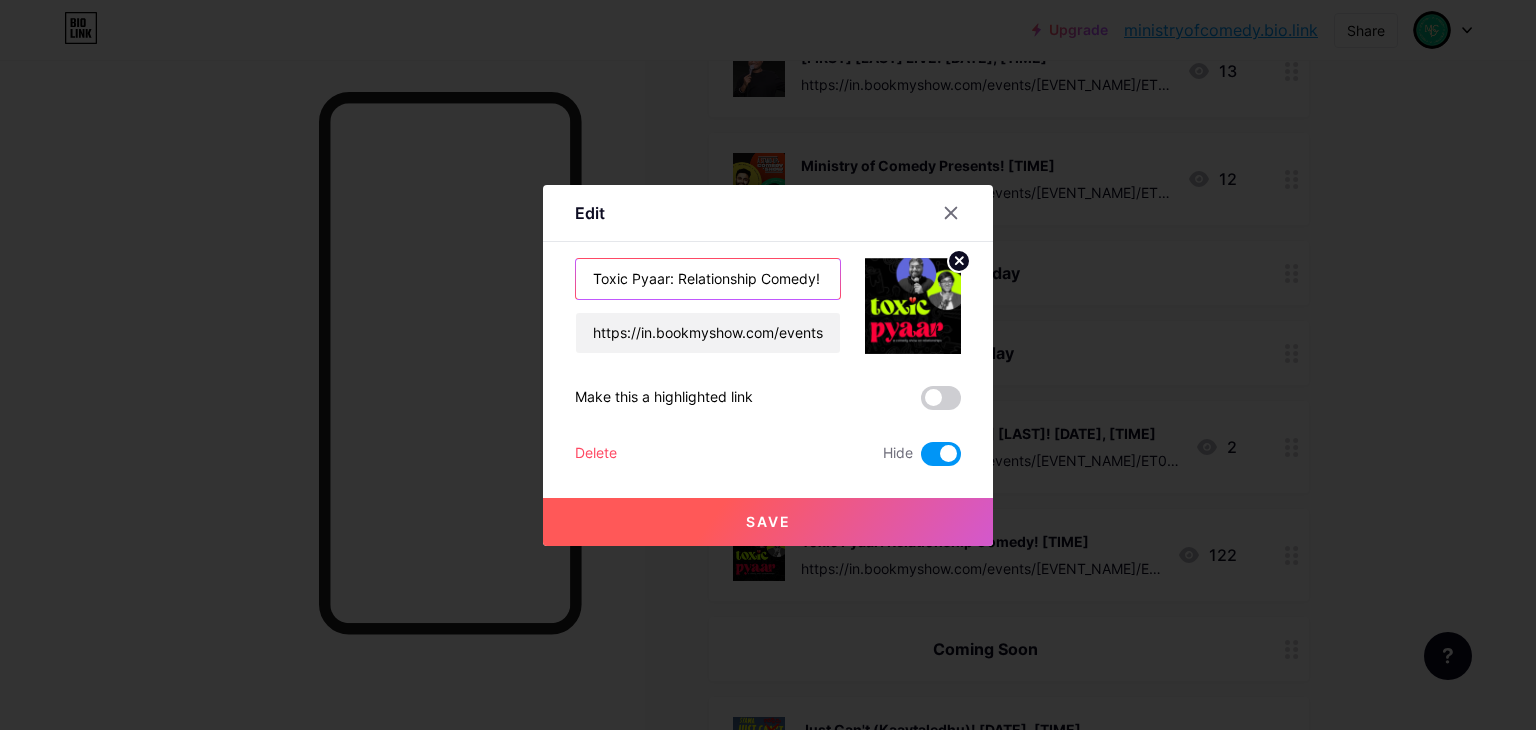 click on "Toxic Pyaar: Relationship Comedy! [TIME]" at bounding box center [708, 279] 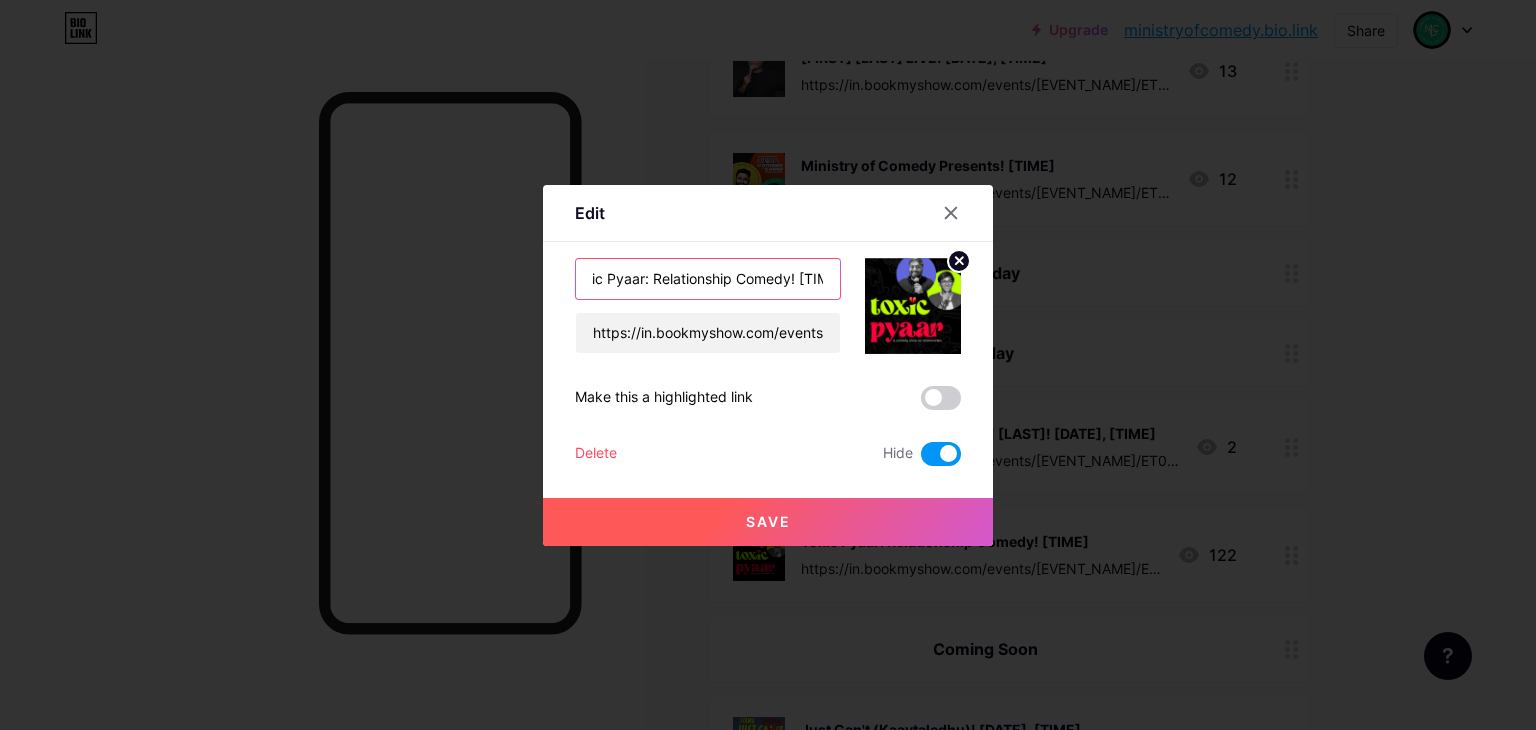 scroll, scrollTop: 0, scrollLeft: 32, axis: horizontal 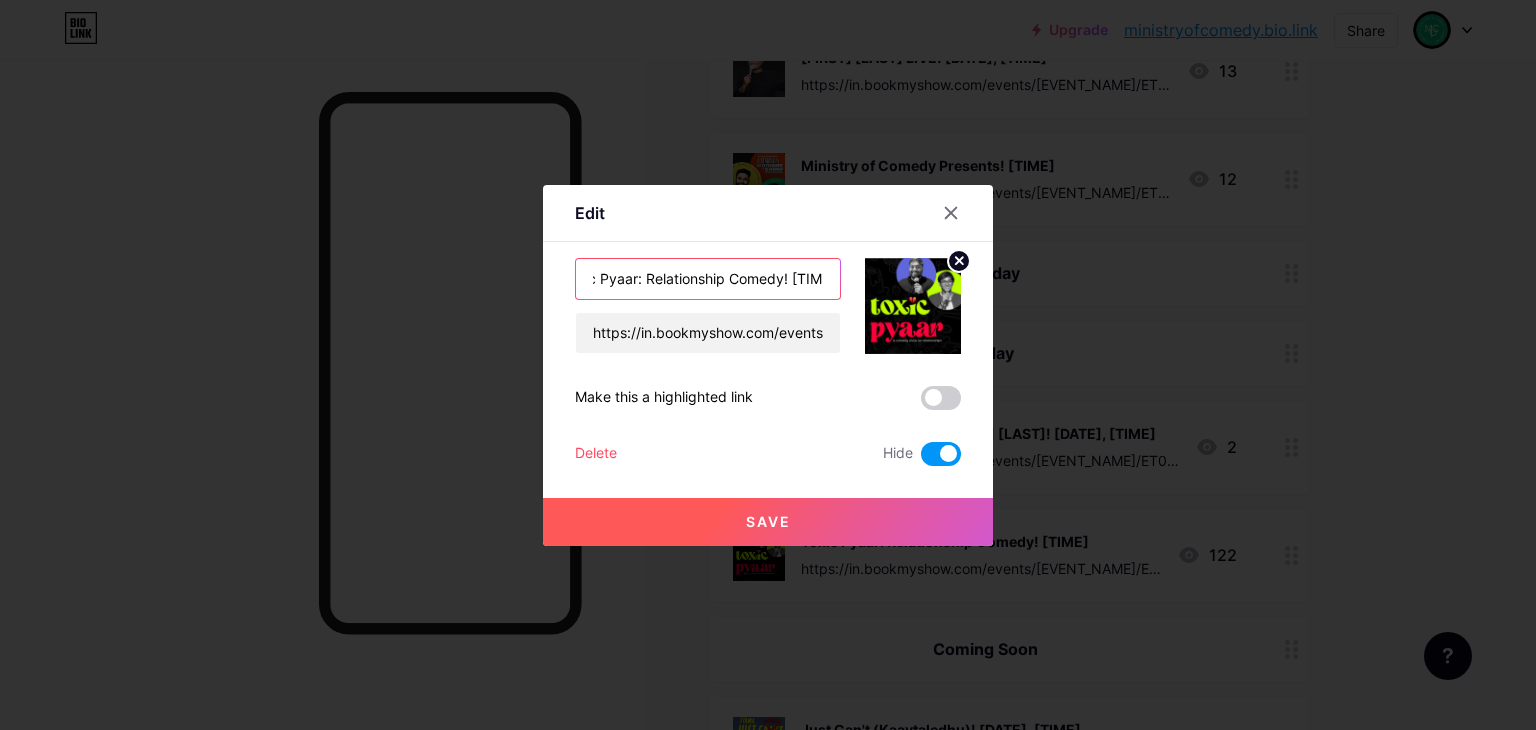 type on "Toxic Pyaar: Relationship Comedy! [TIME]" 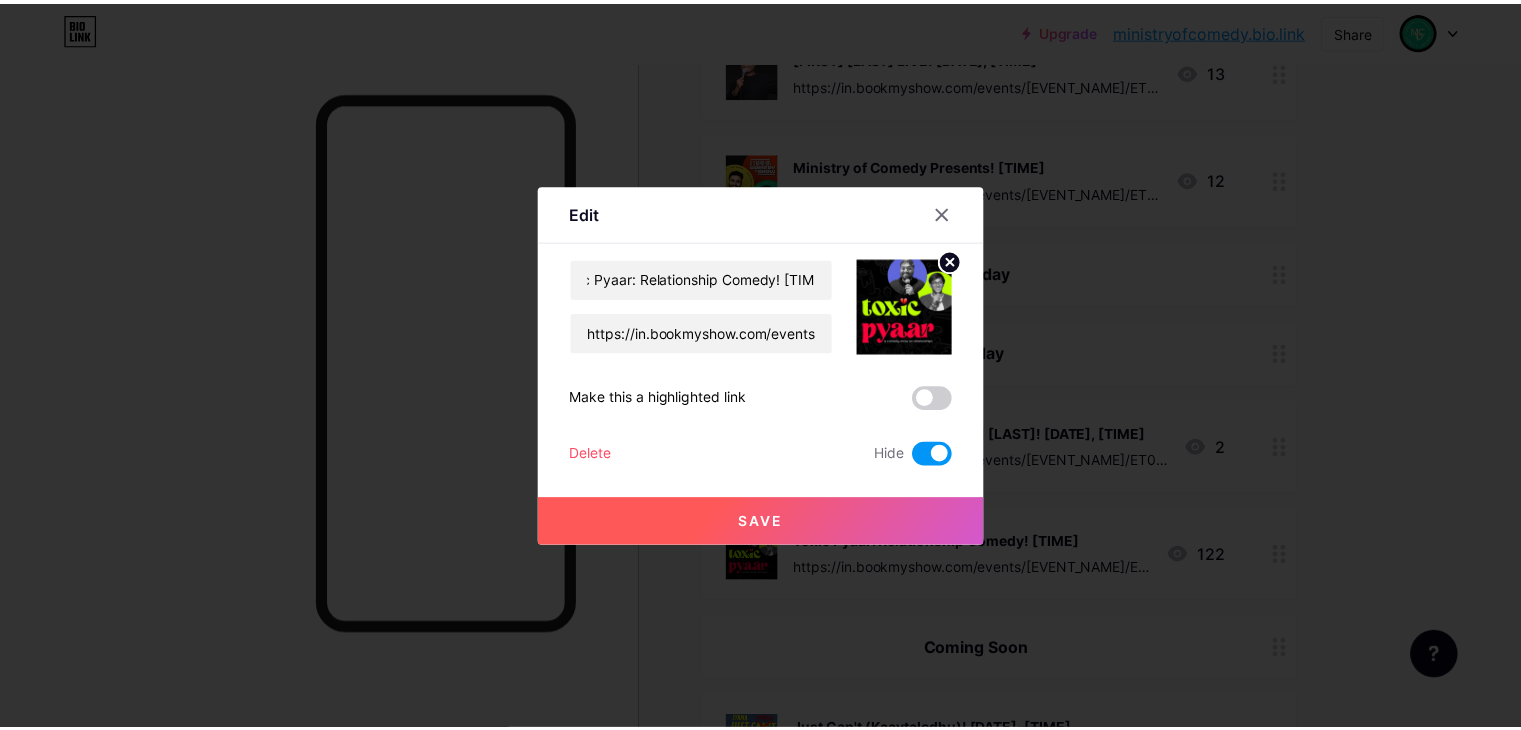 scroll, scrollTop: 0, scrollLeft: 0, axis: both 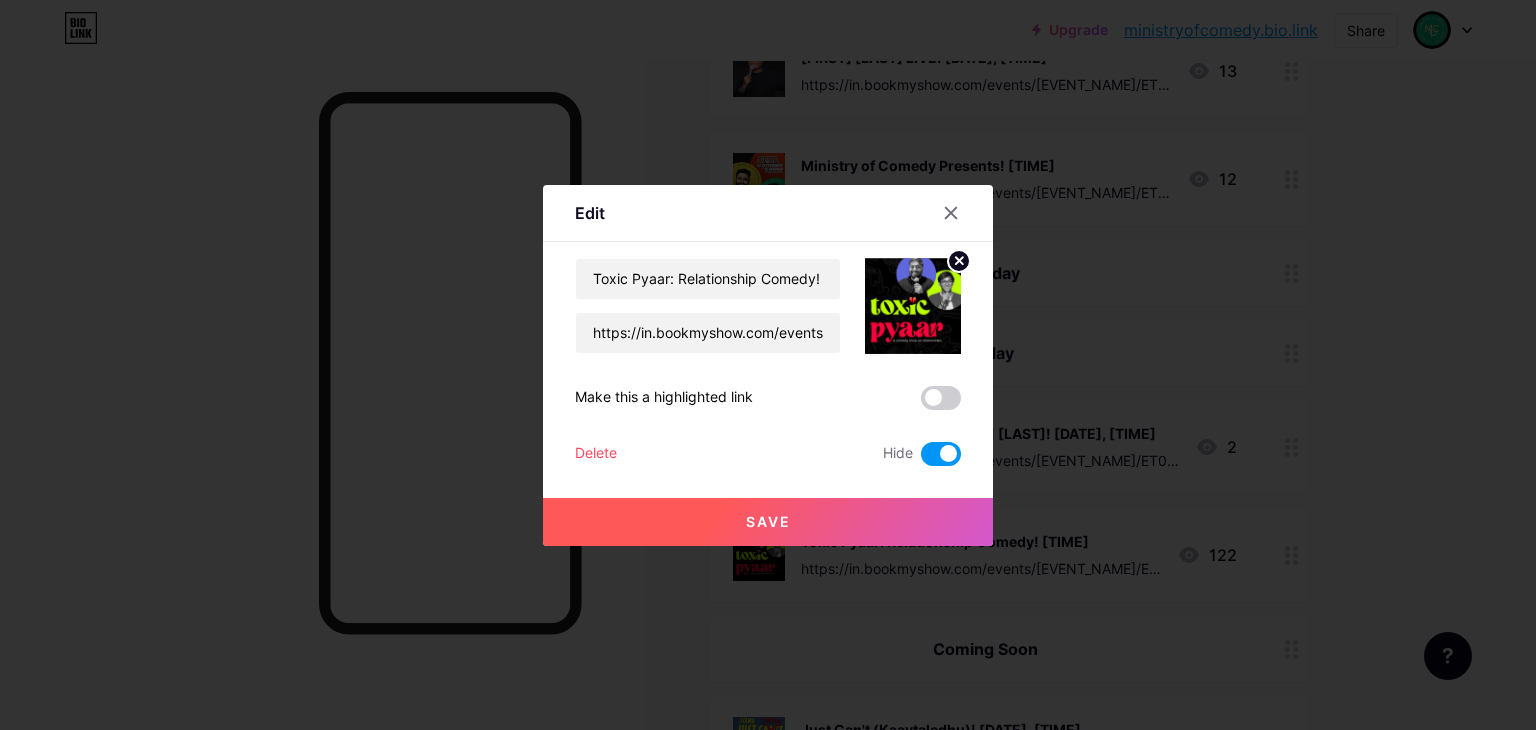 click at bounding box center (941, 454) 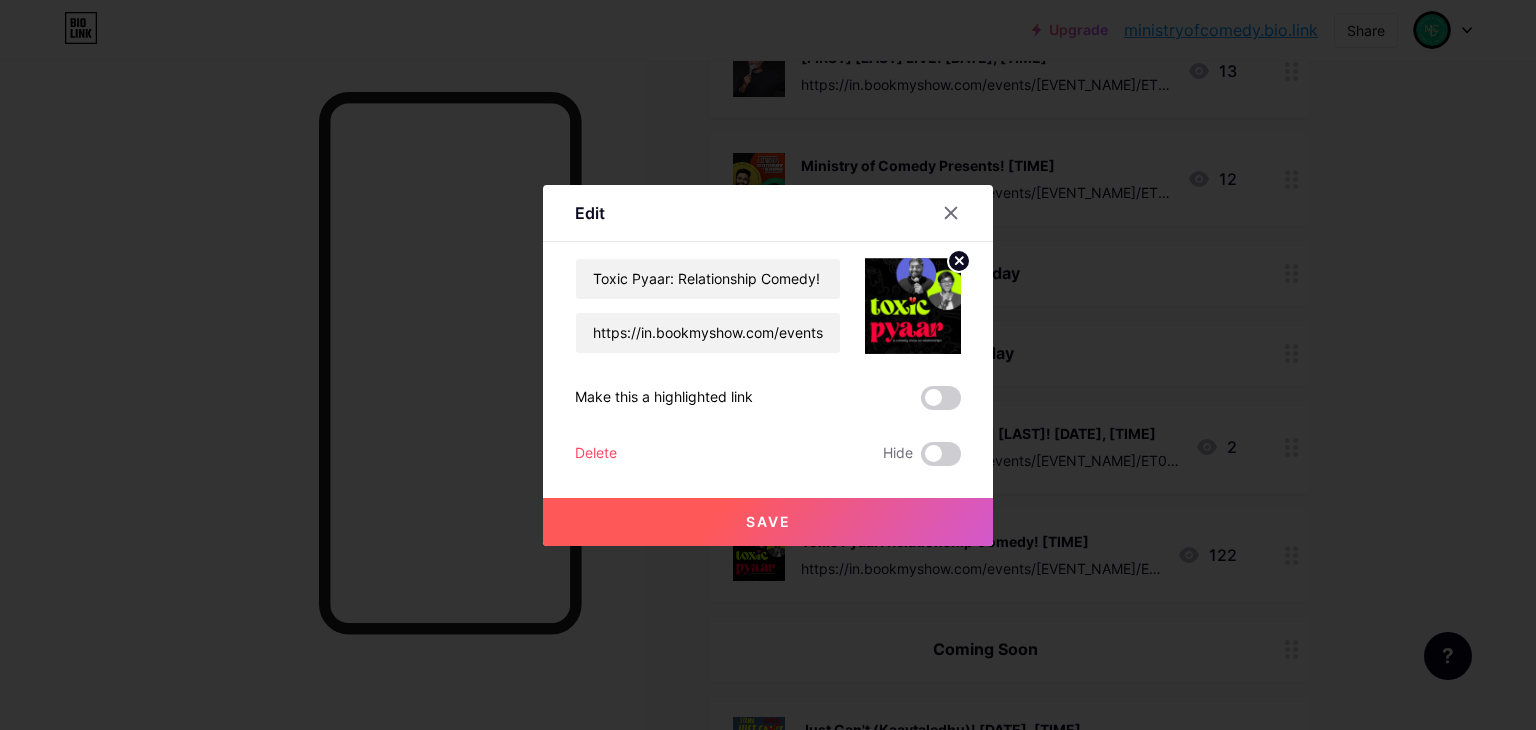 click on "Save" at bounding box center [768, 522] 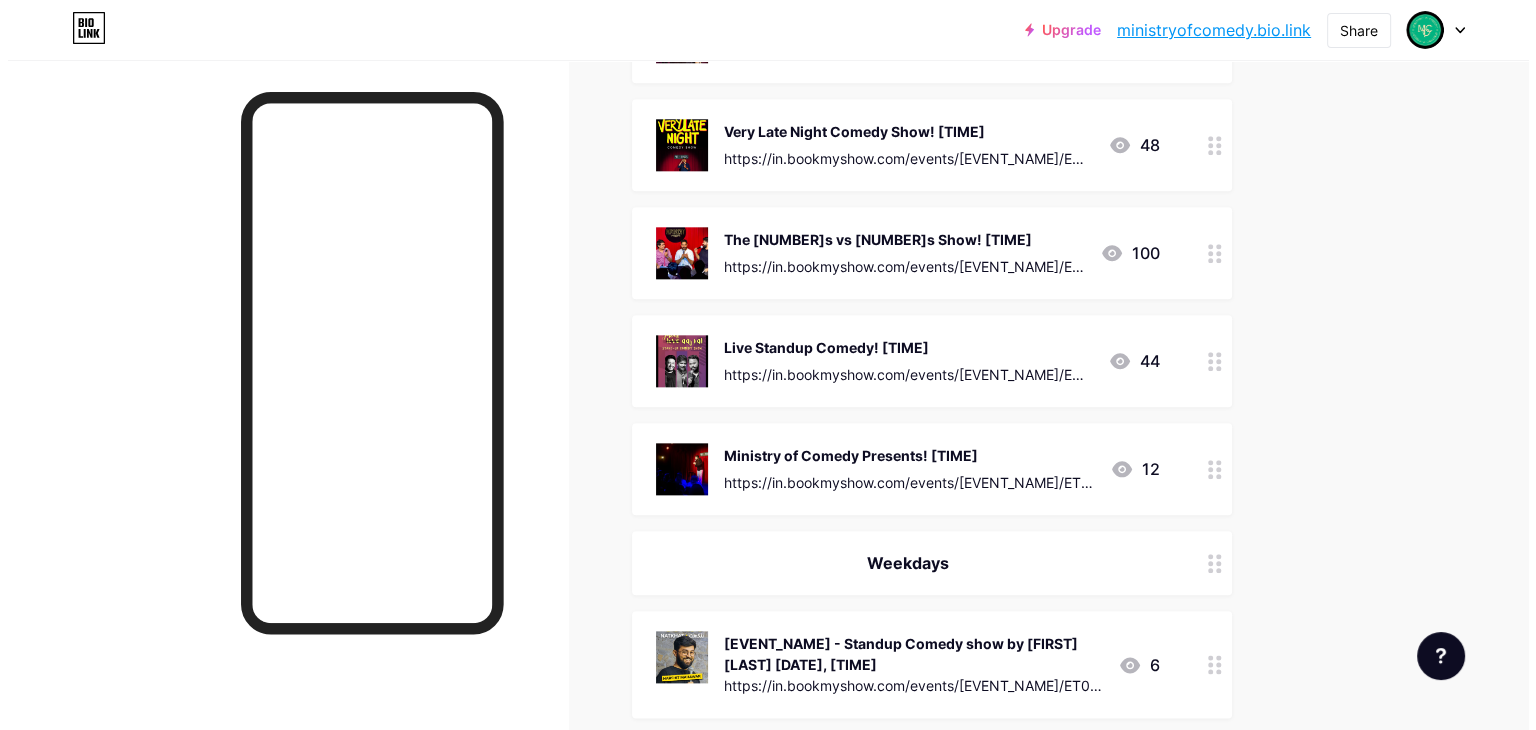 scroll, scrollTop: 2236, scrollLeft: 0, axis: vertical 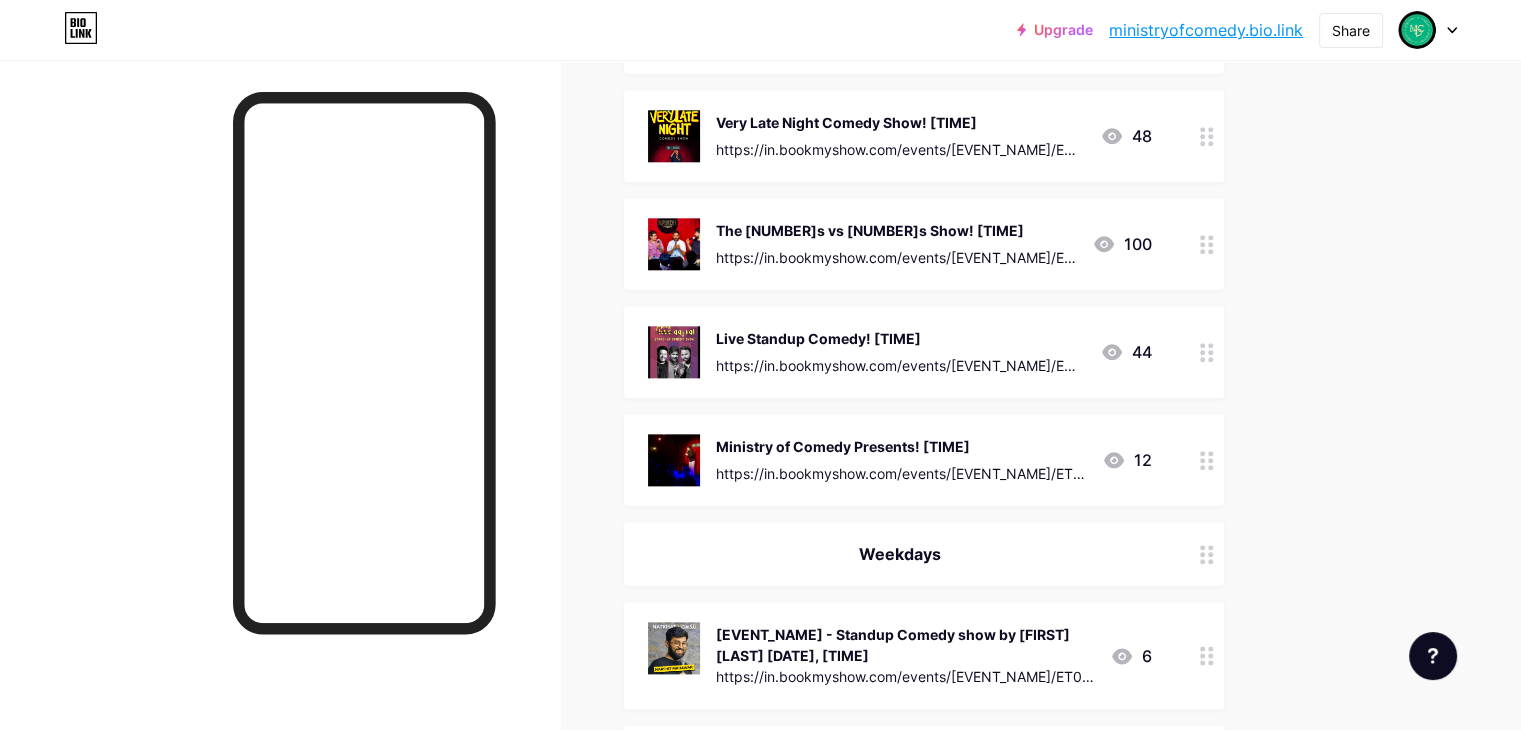 click on "The [NUMBER]s vs [NUMBER]s Show! [TIME]" at bounding box center (896, 230) 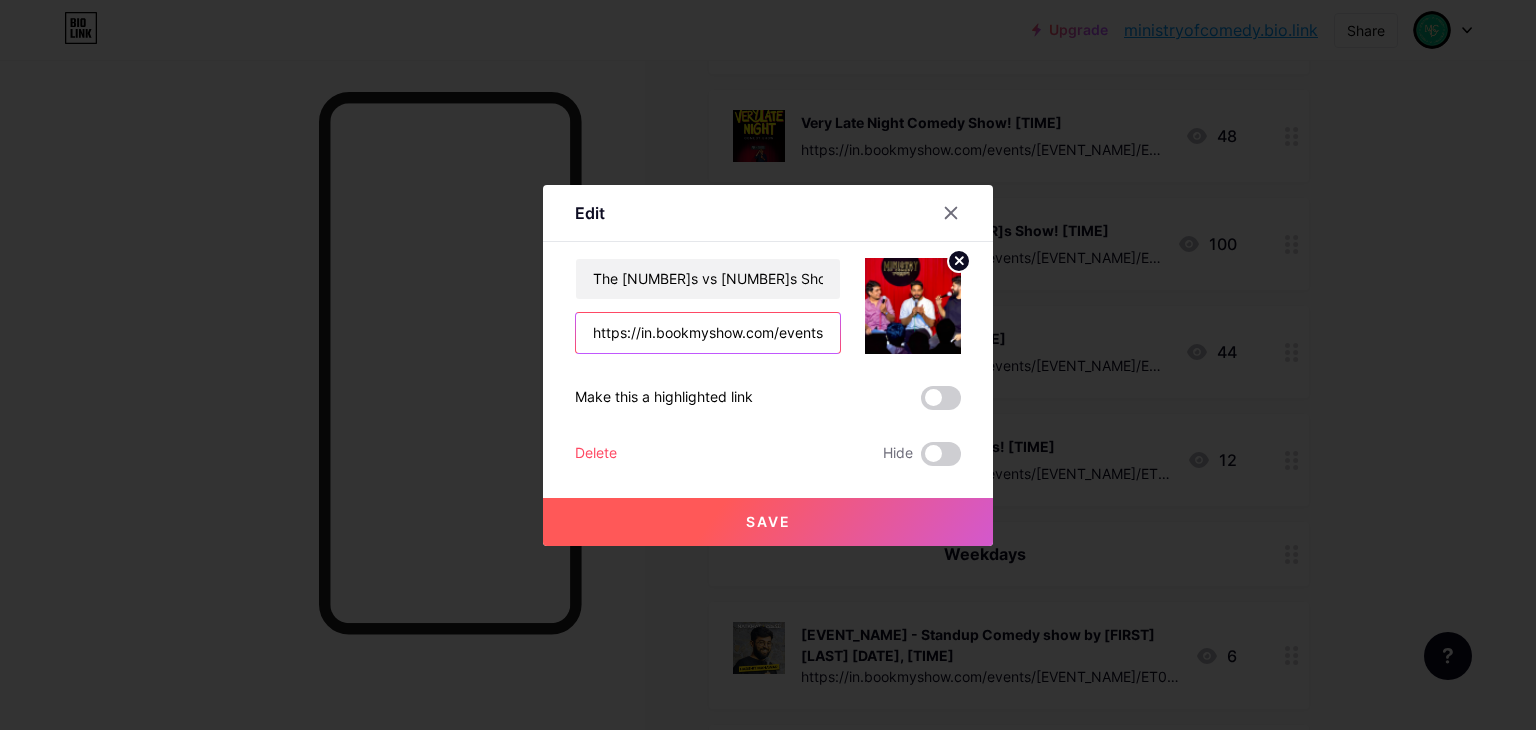 click on "https://in.bookmyshow.com/events/[EVENT_NAME]/ET00307194" at bounding box center (708, 333) 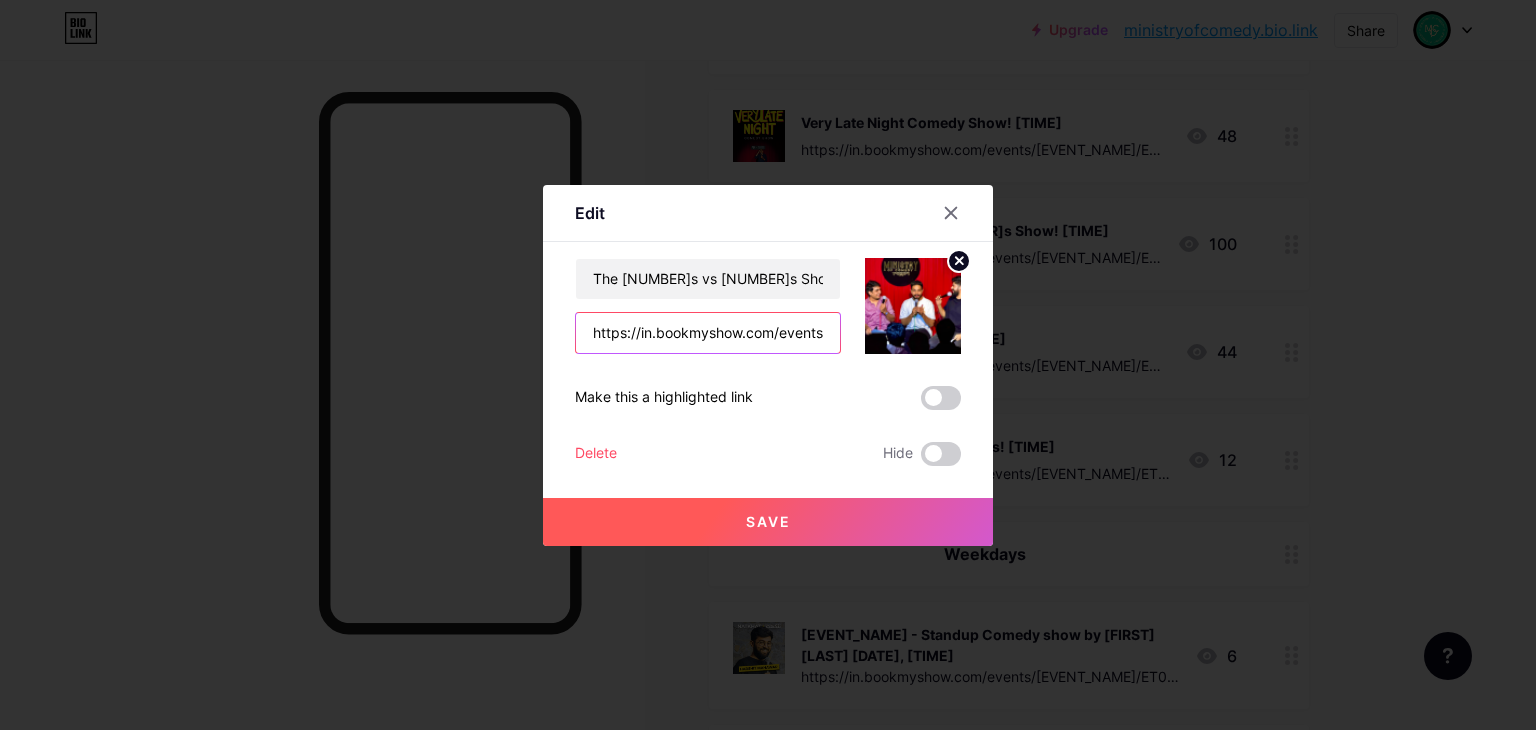paste on "[EVENT_NAME]/ET00436929" 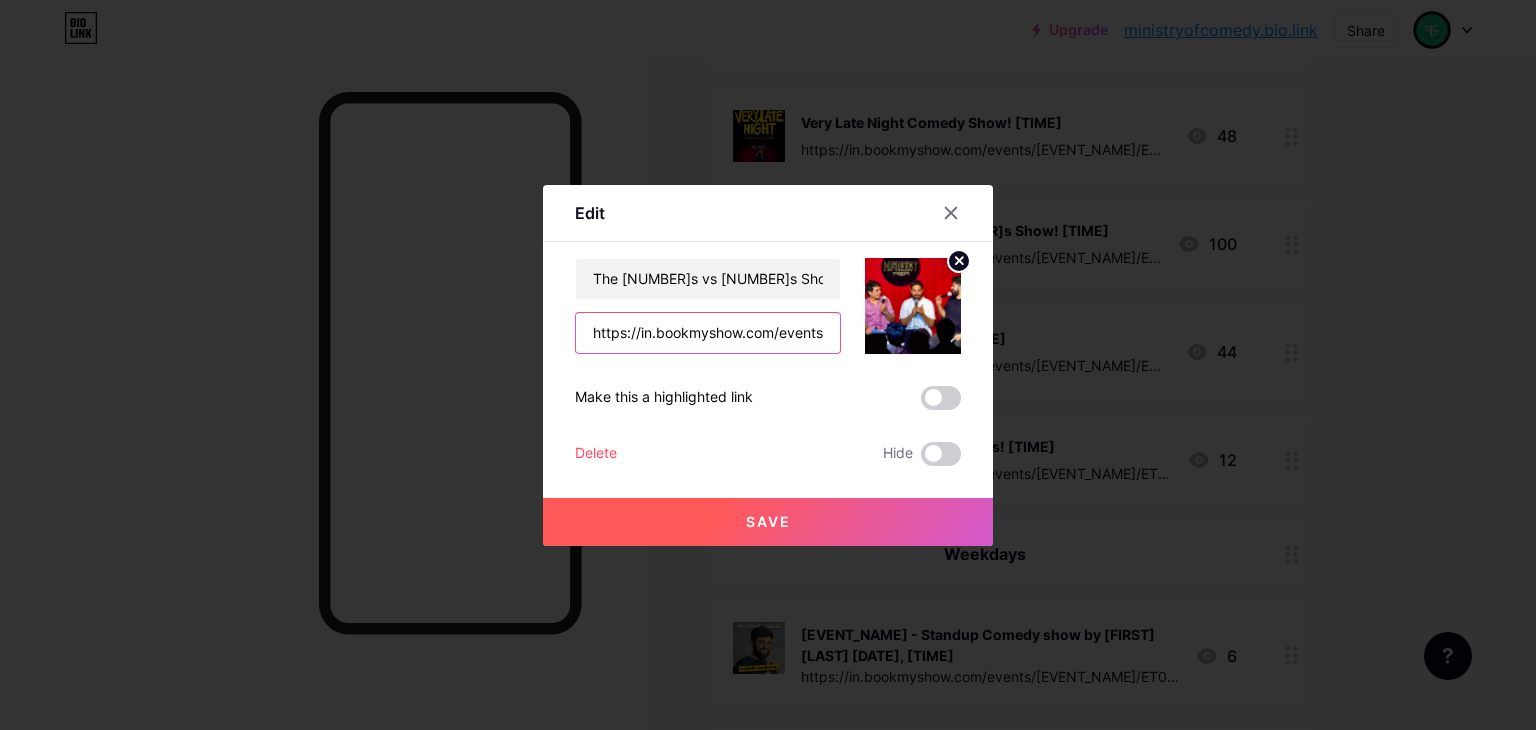scroll, scrollTop: 0, scrollLeft: 254, axis: horizontal 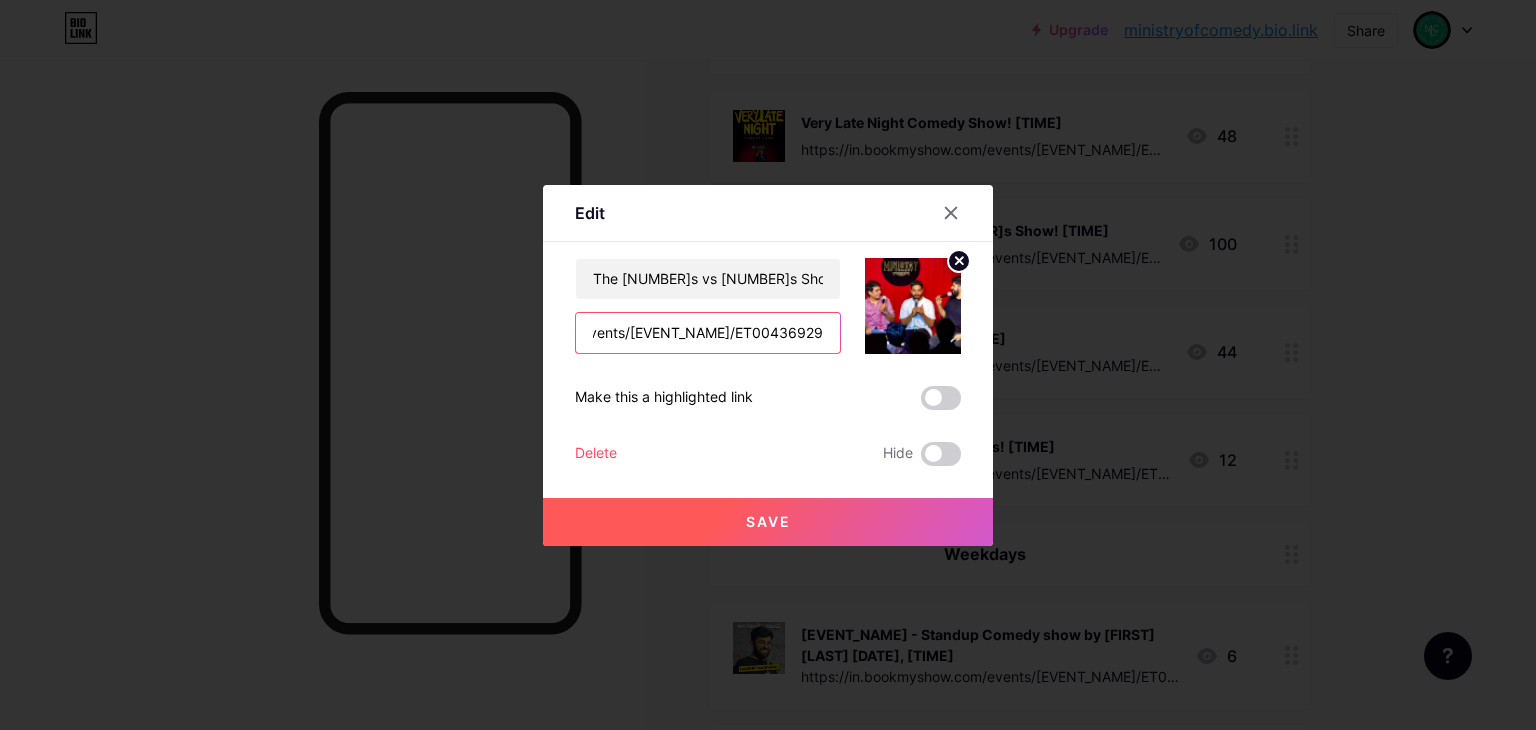 type on "https://in.bookmyshow.com/events/[EVENT_NAME]/ET00436929" 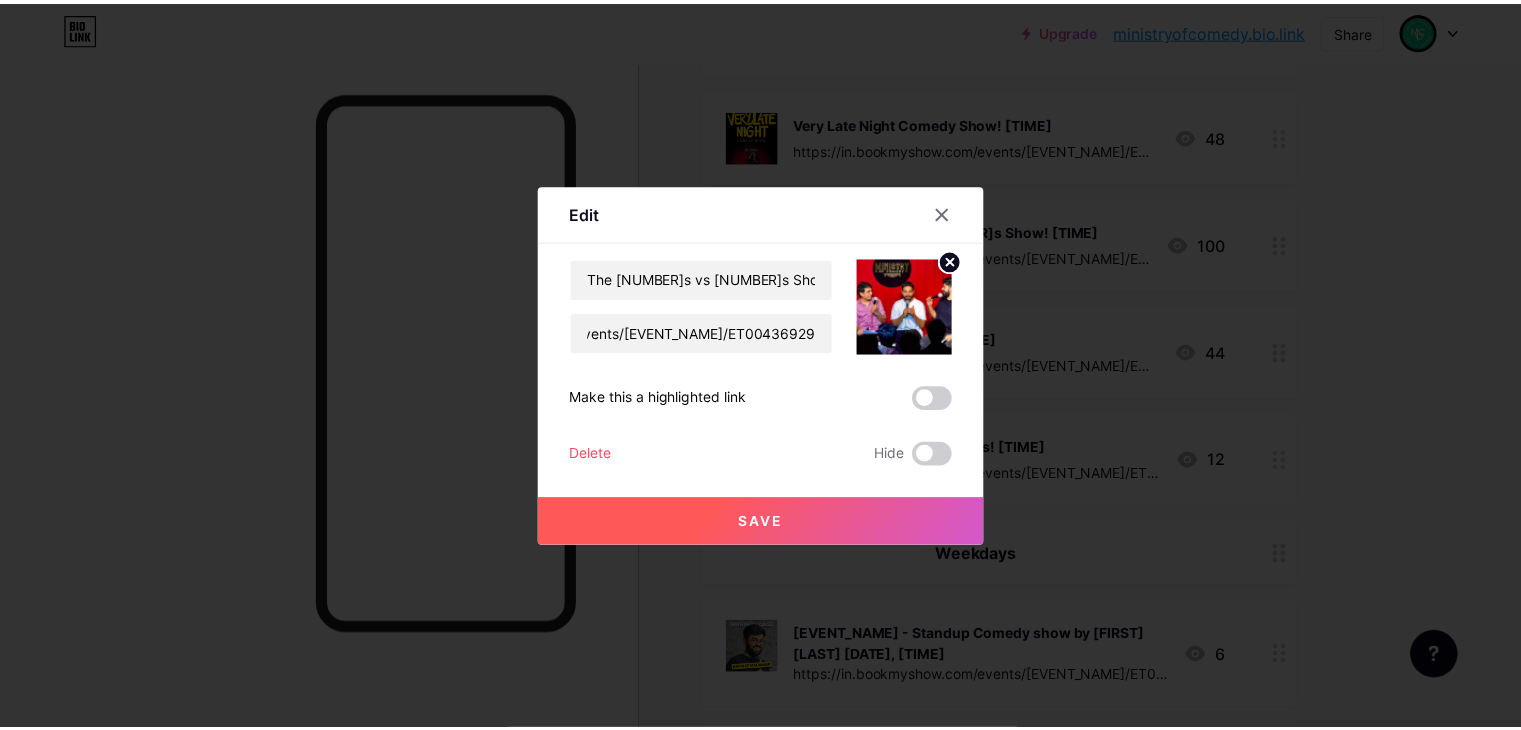 scroll, scrollTop: 0, scrollLeft: 0, axis: both 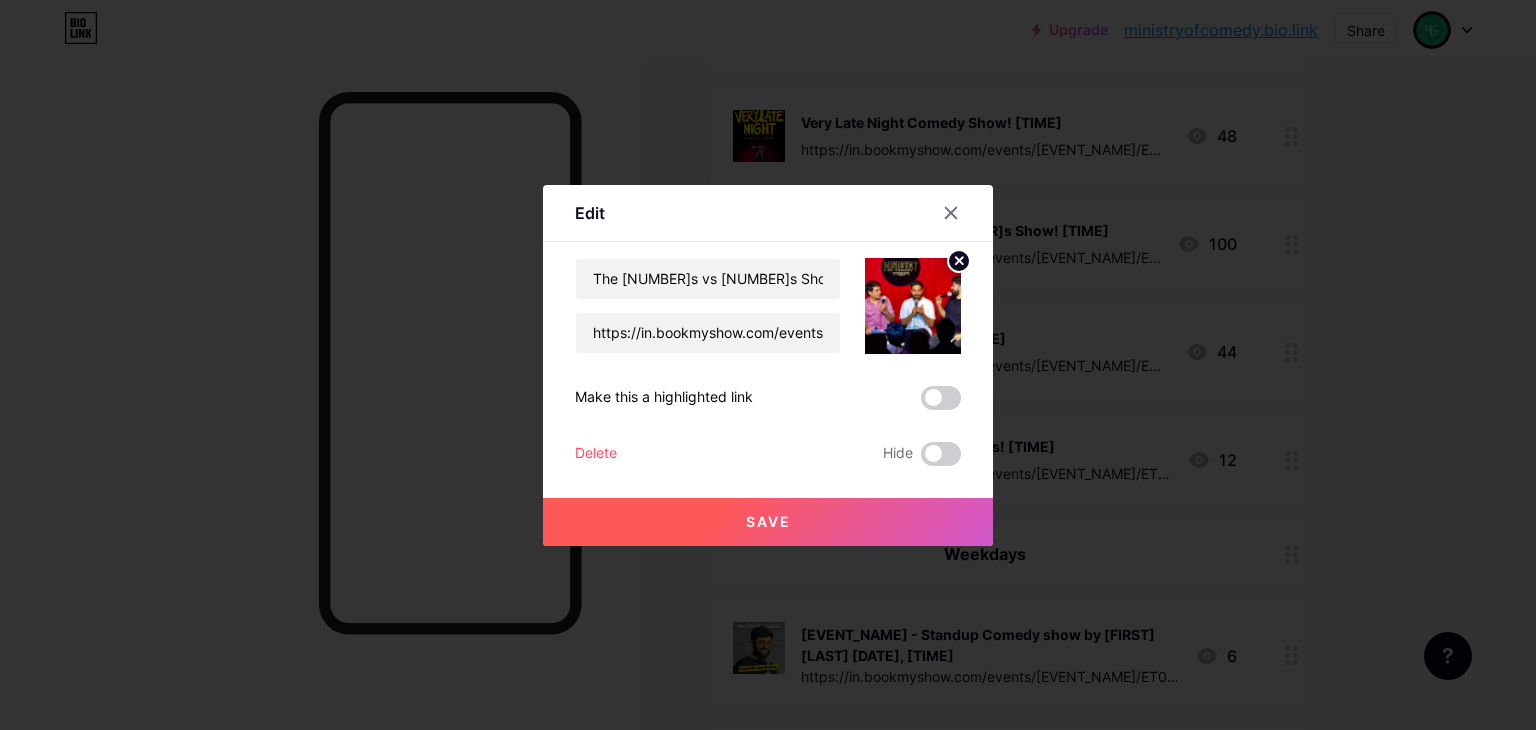 click on "Save" at bounding box center (768, 522) 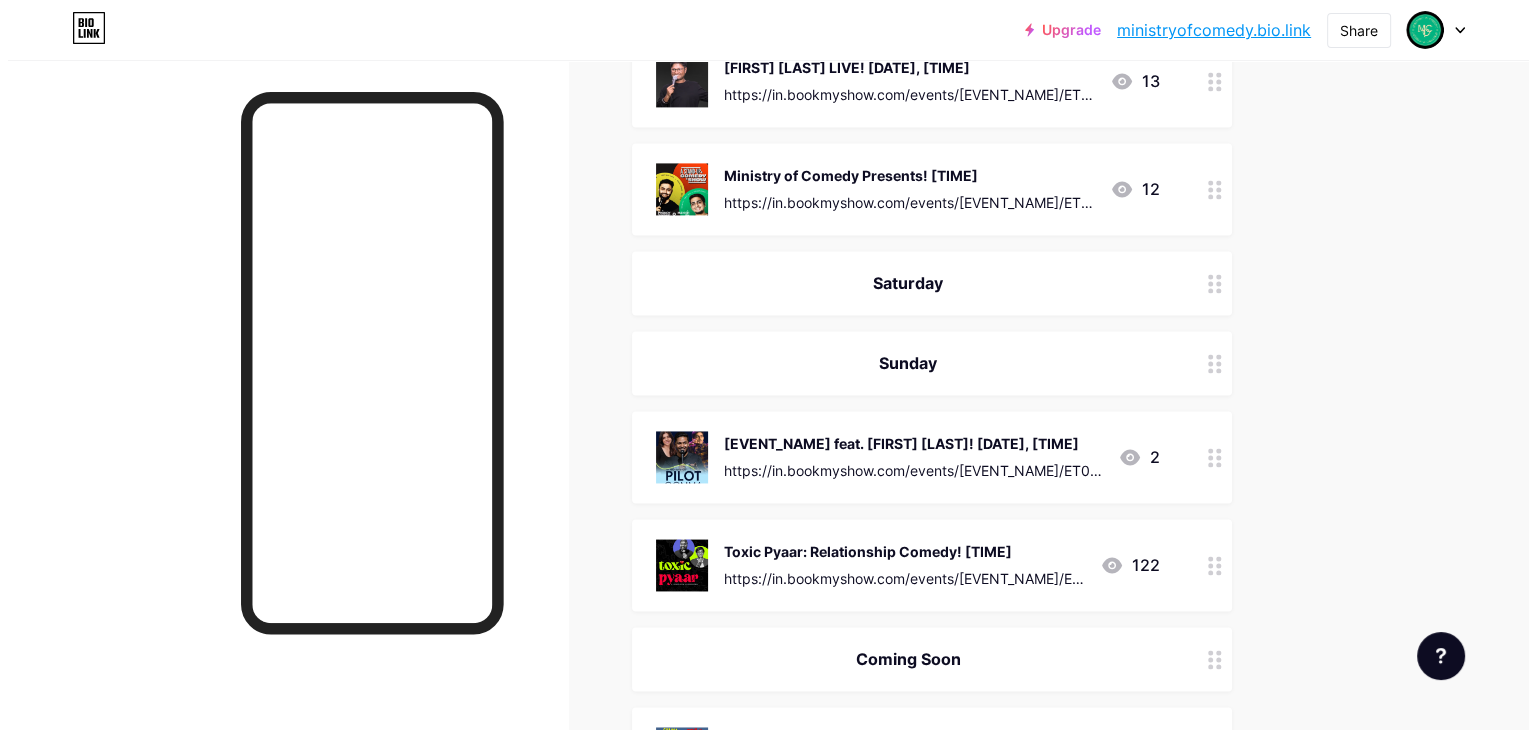 scroll, scrollTop: 2936, scrollLeft: 0, axis: vertical 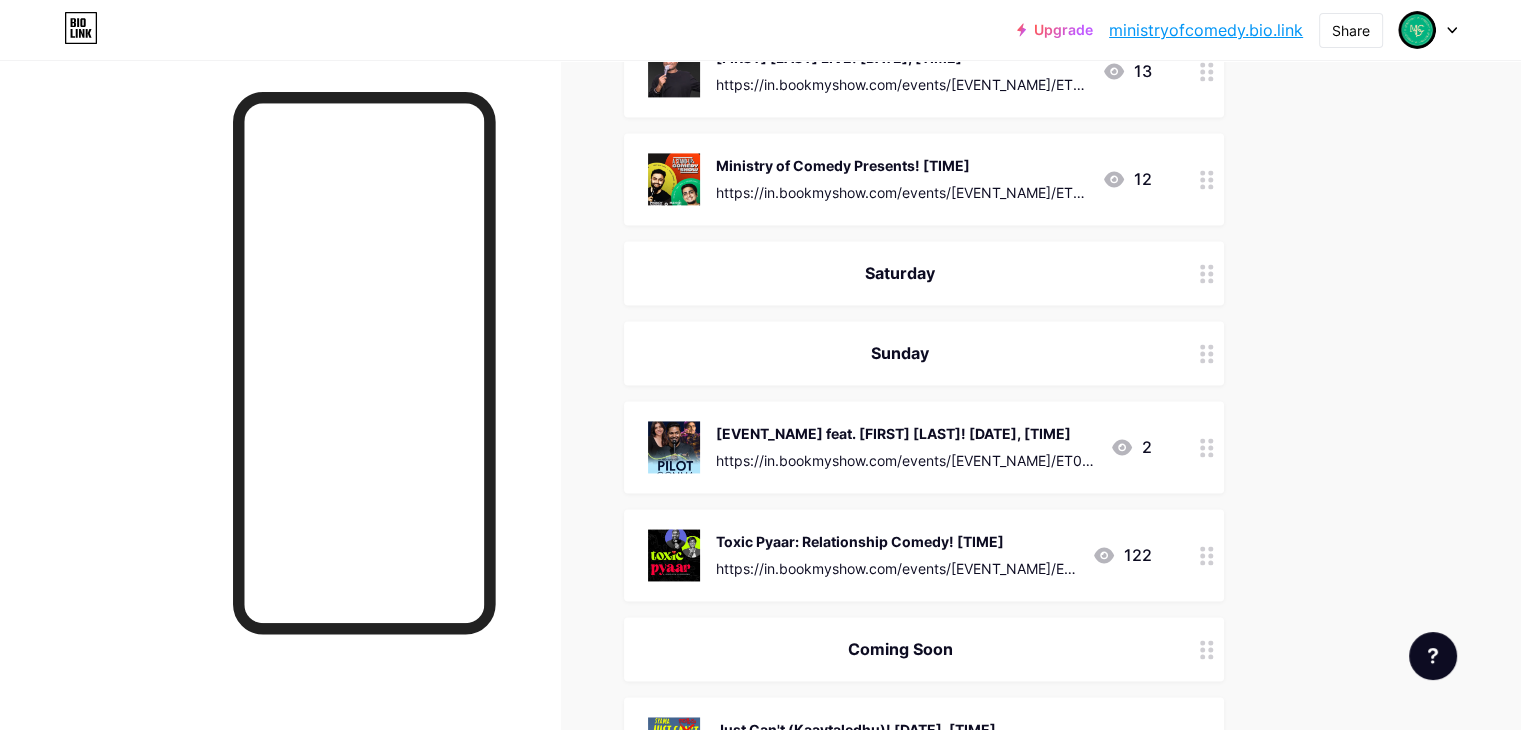 click on "Toxic Pyaar: Relationship Comedy! [TIME]" at bounding box center [896, 541] 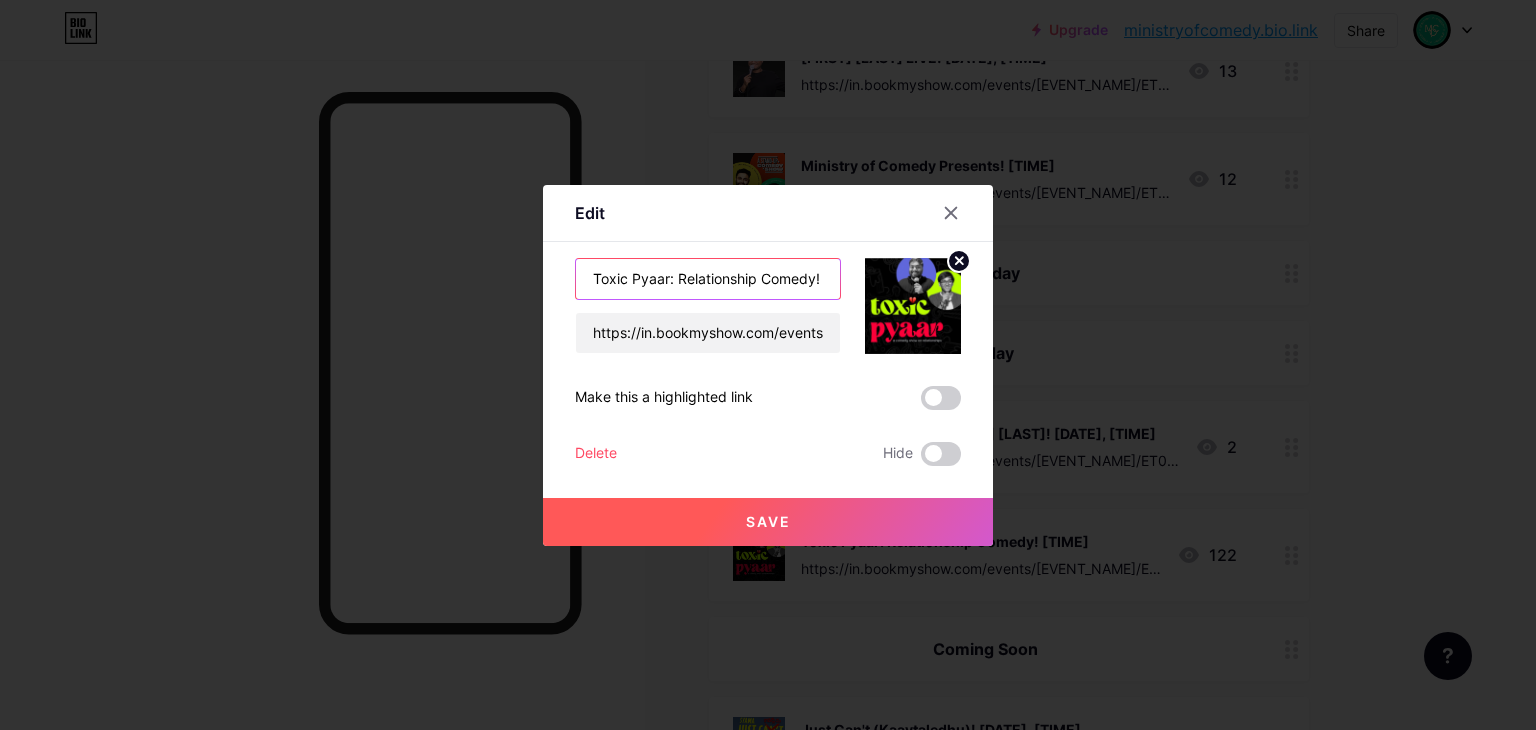 click on "Toxic Pyaar: Relationship Comedy! [TIME]" at bounding box center [708, 279] 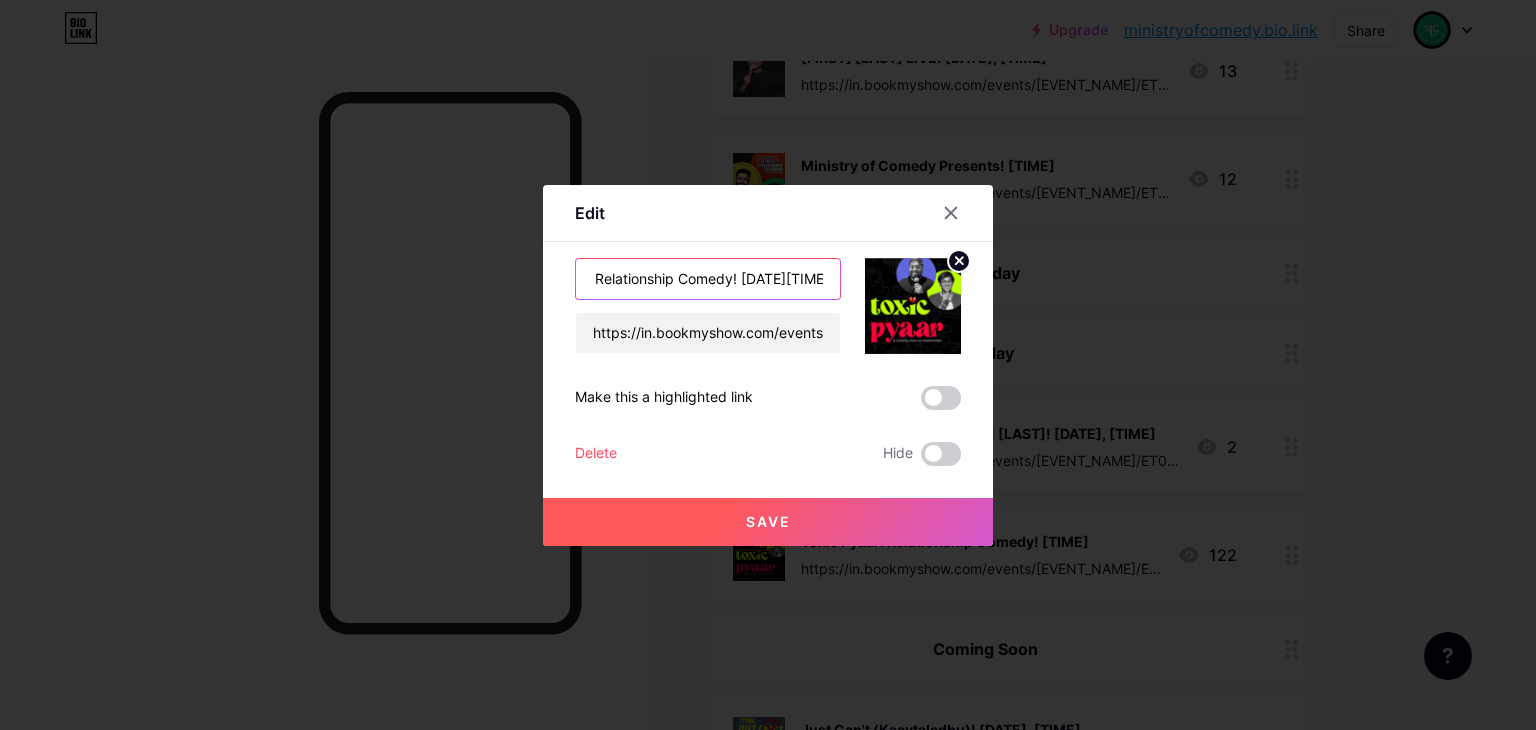 scroll, scrollTop: 0, scrollLeft: 87, axis: horizontal 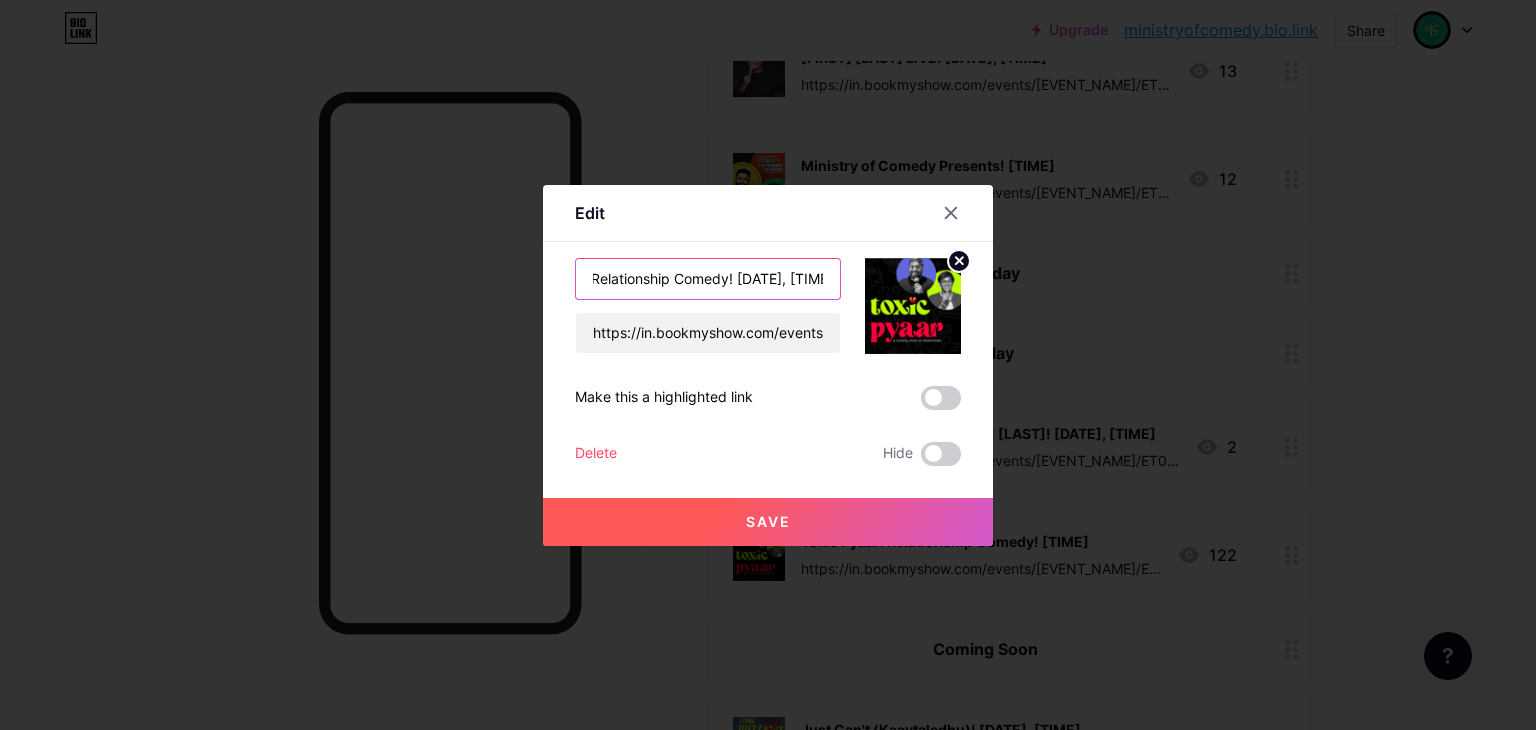 type on "Toxic Pyaar: Relationship Comedy! [DATE], [TIME]" 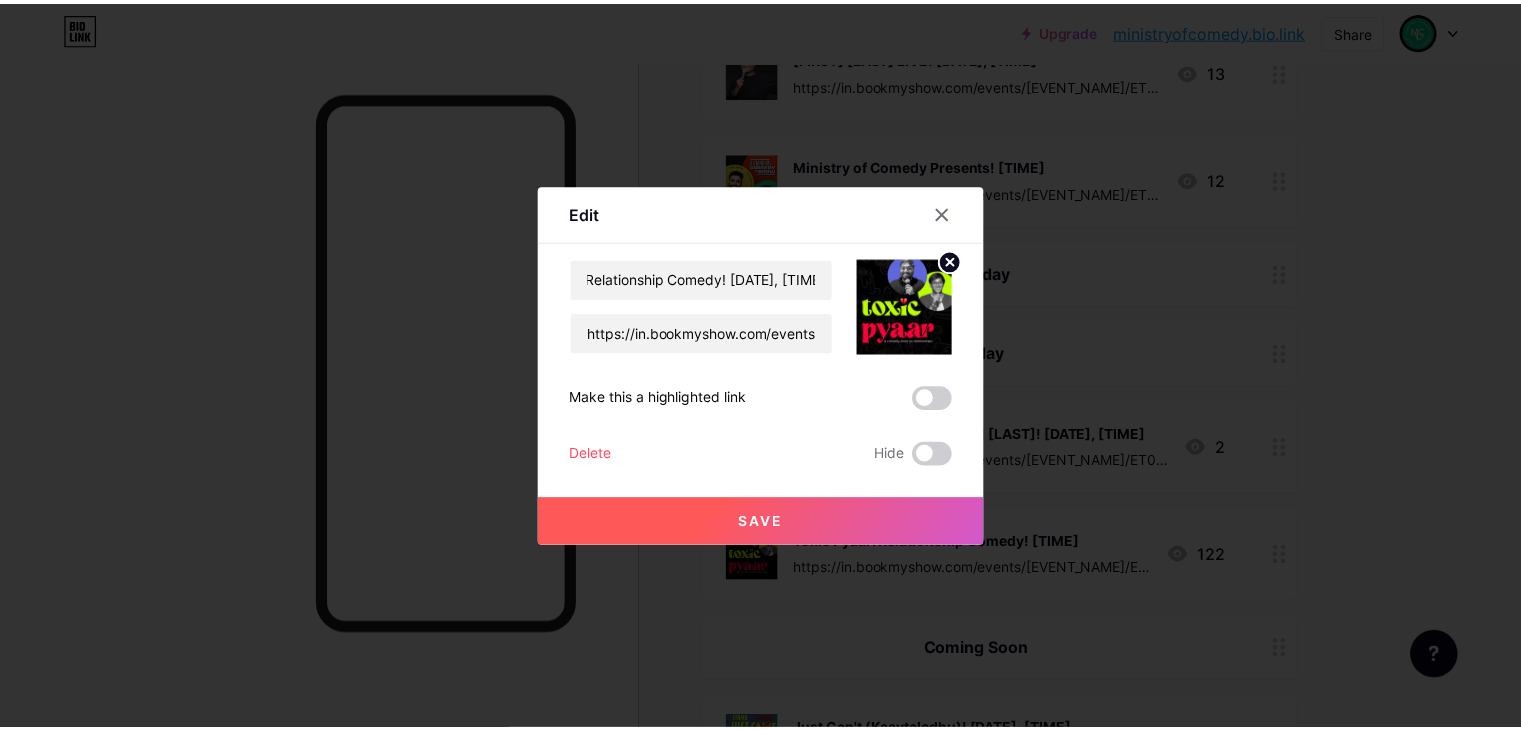 scroll, scrollTop: 0, scrollLeft: 0, axis: both 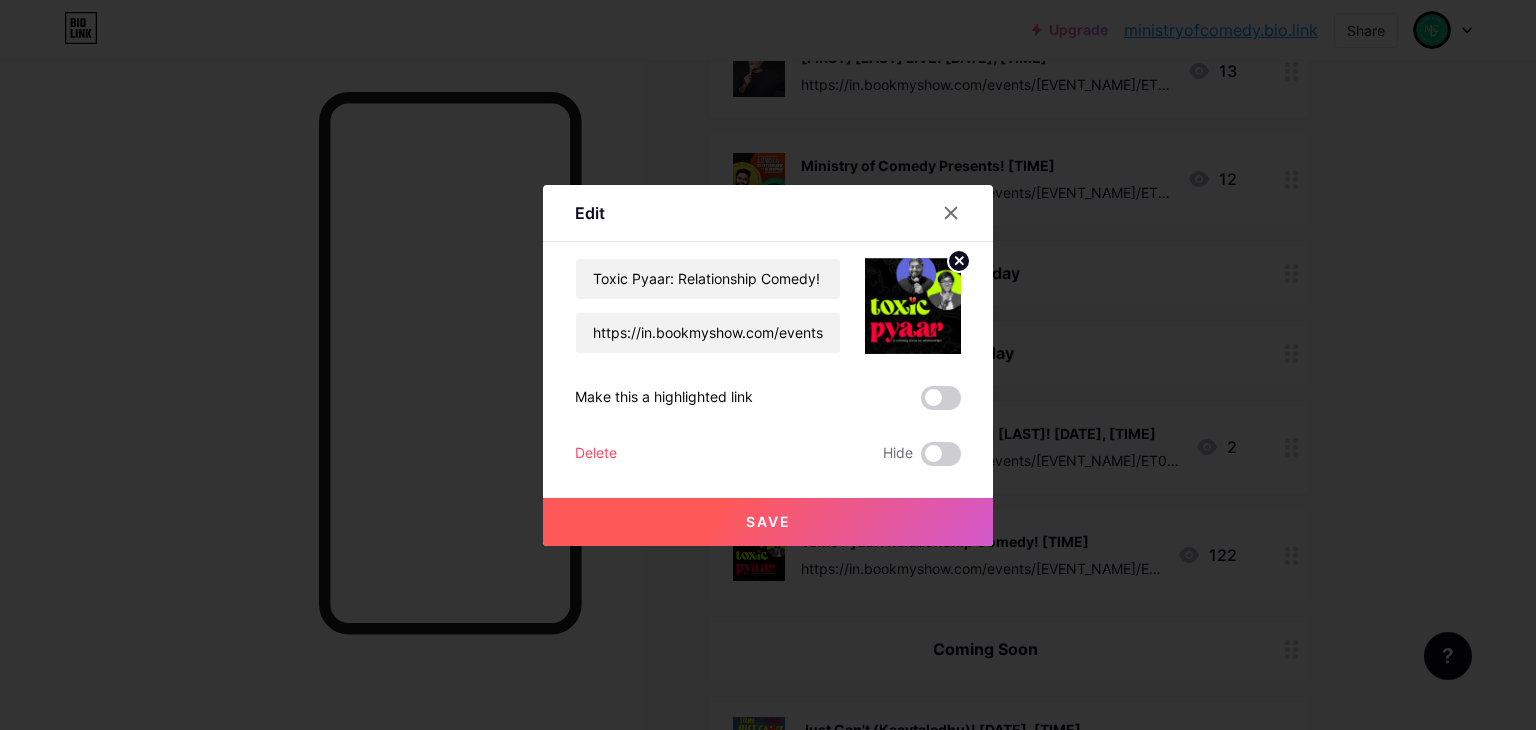 click on "Save" at bounding box center (768, 522) 